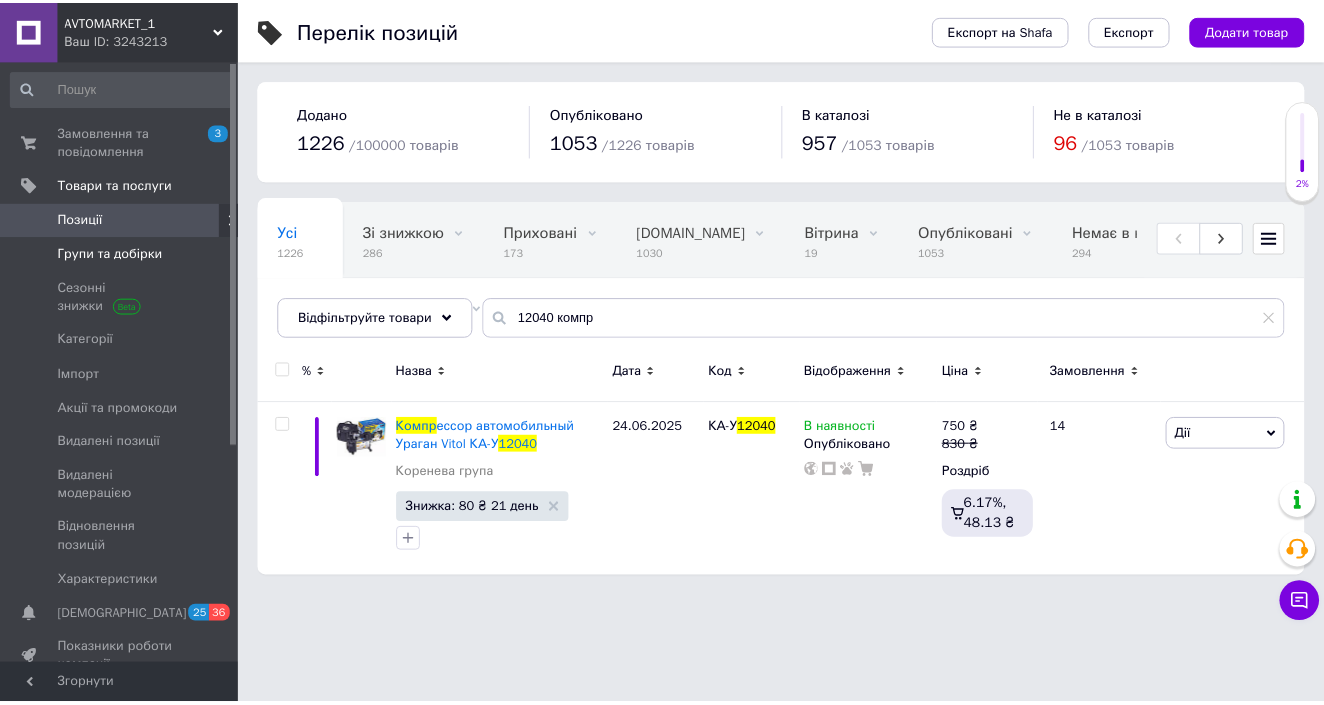 scroll, scrollTop: 0, scrollLeft: 0, axis: both 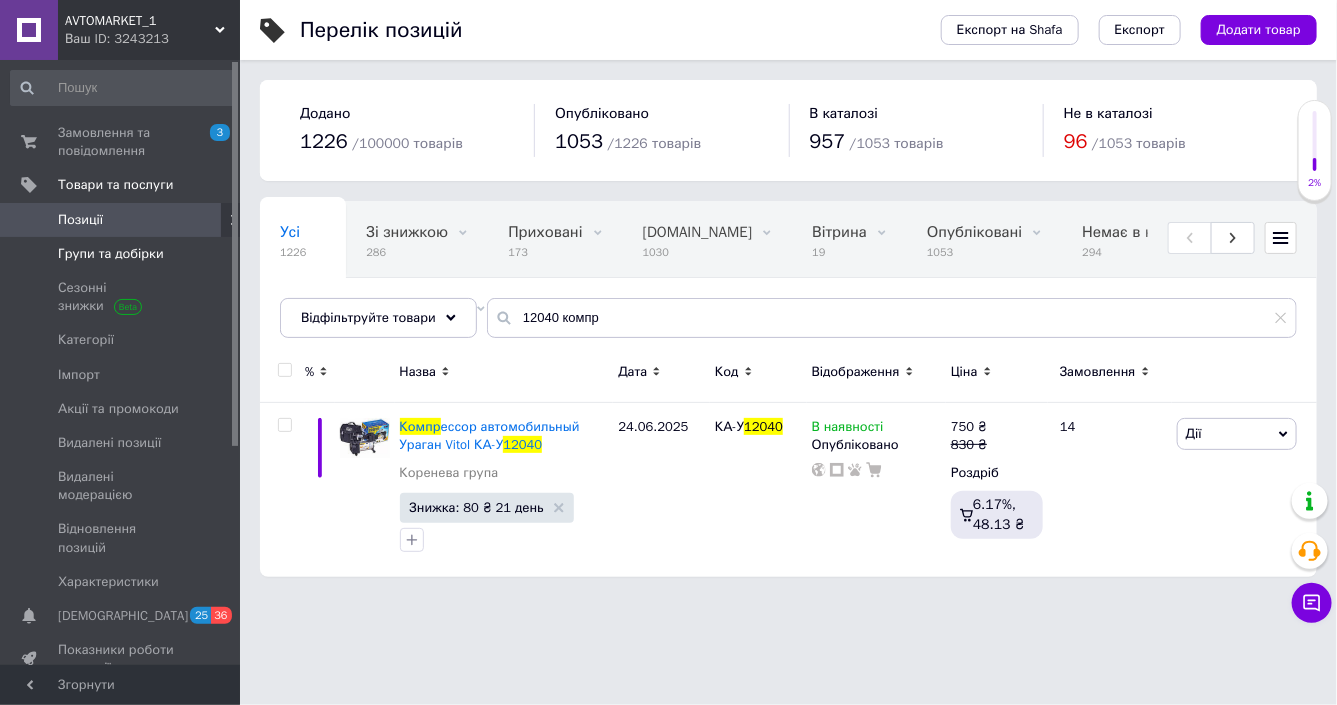 click on "Групи та добірки" at bounding box center (111, 254) 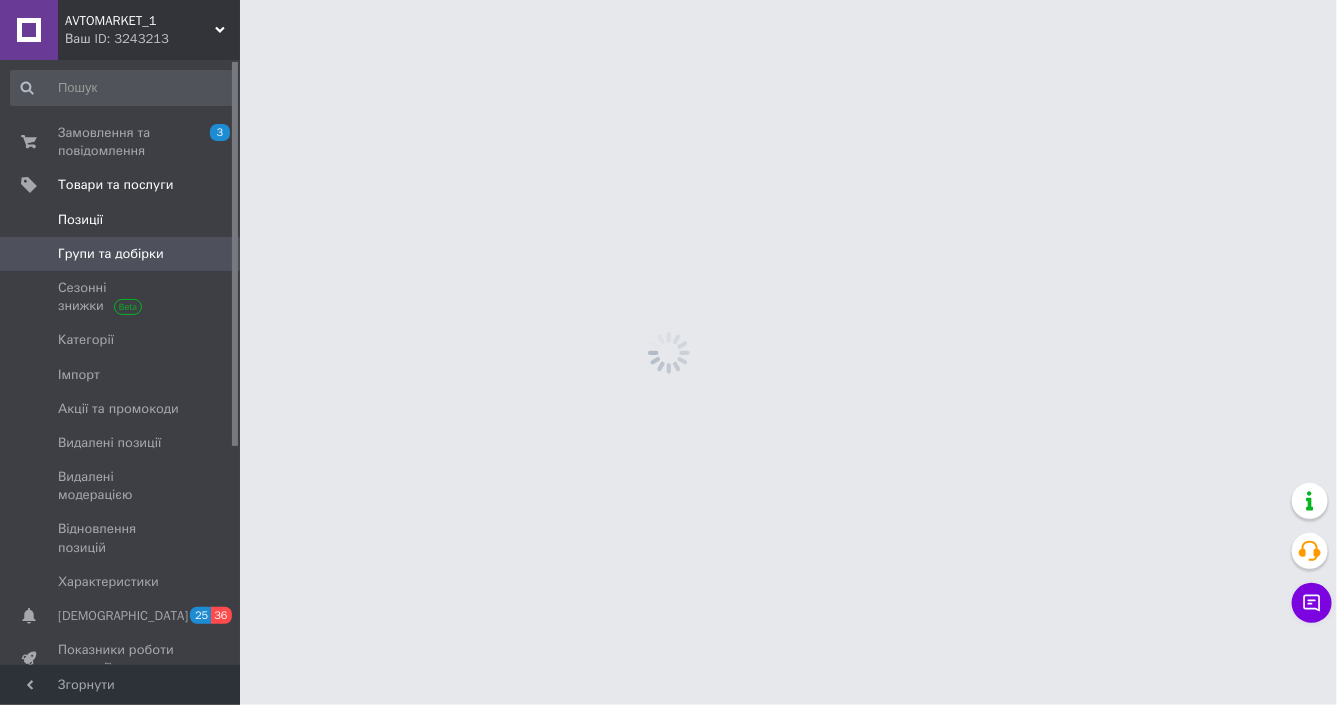 click on "Позиції" at bounding box center (121, 220) 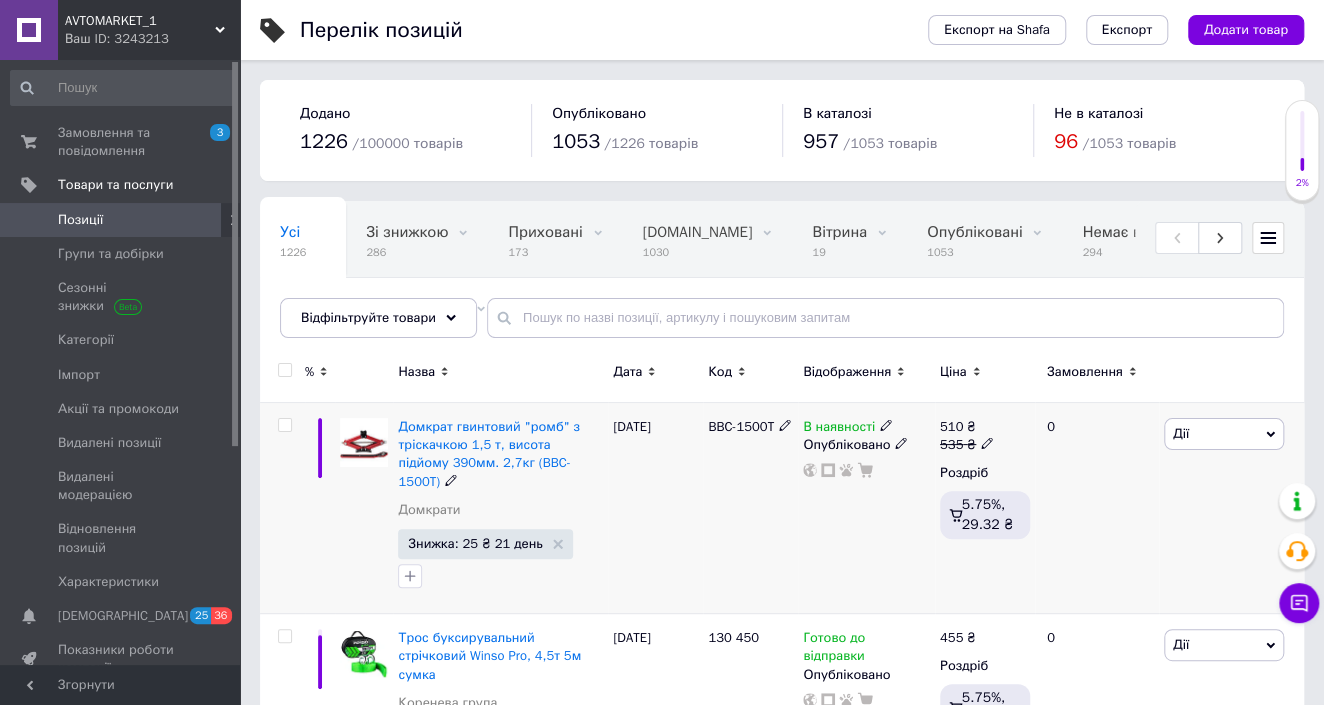 click 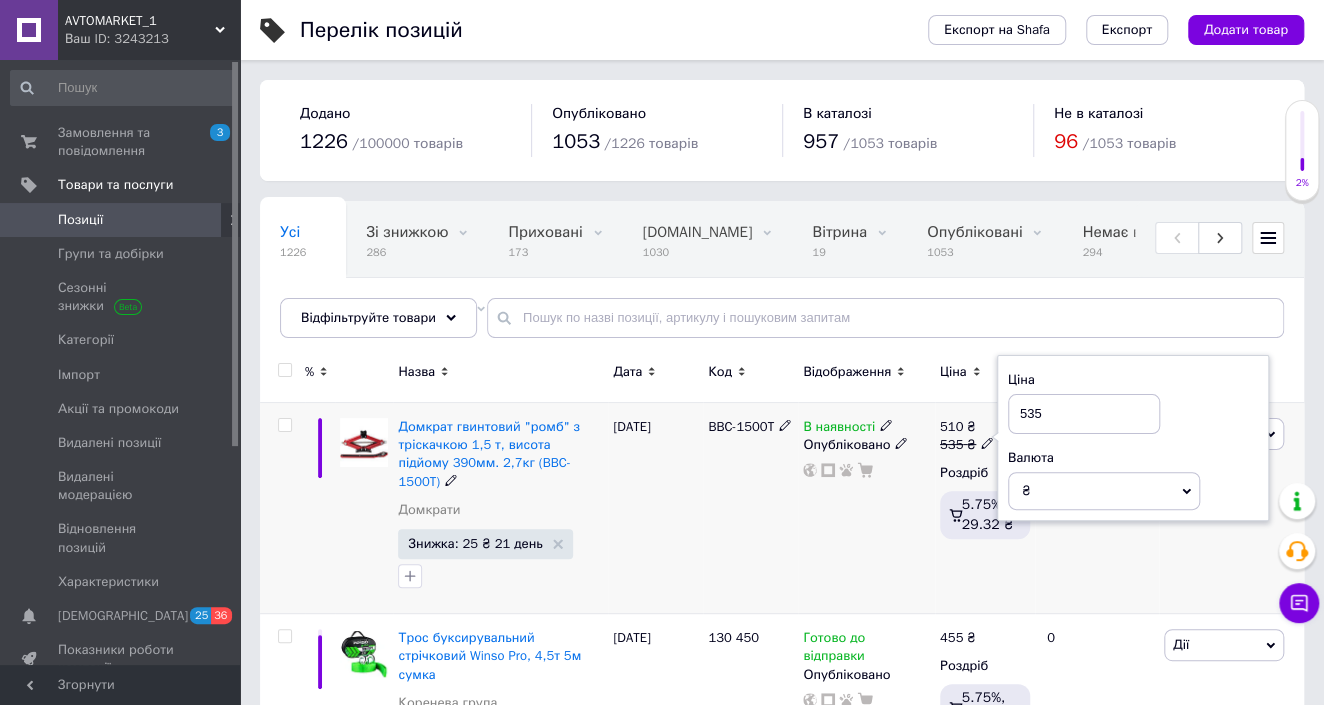 click on "535" at bounding box center [1084, 414] 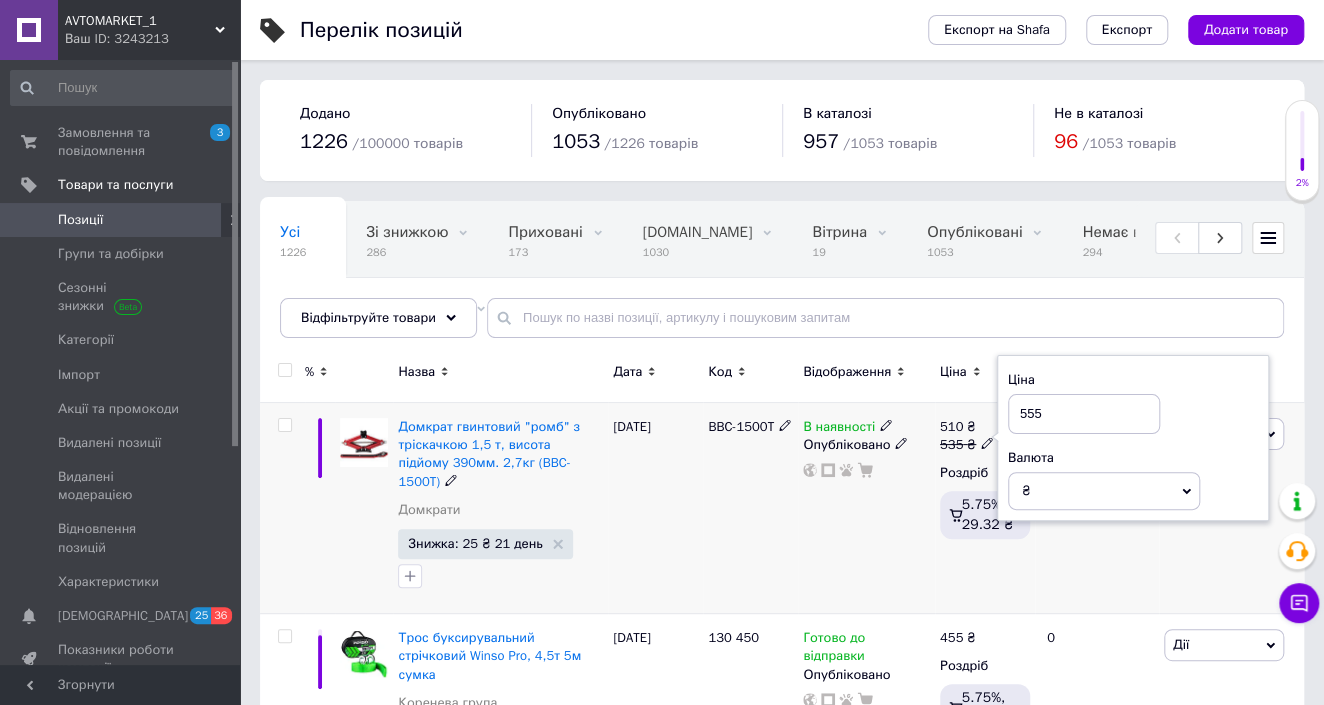 type on "555" 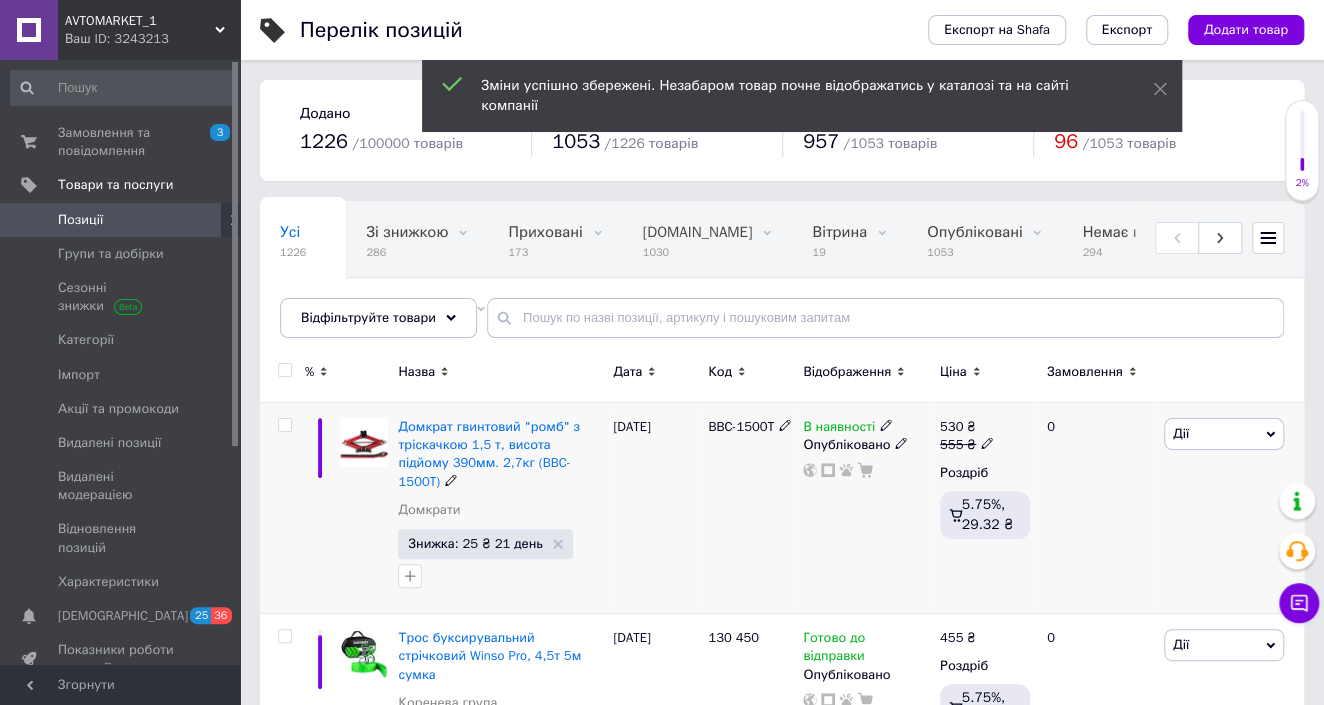 click 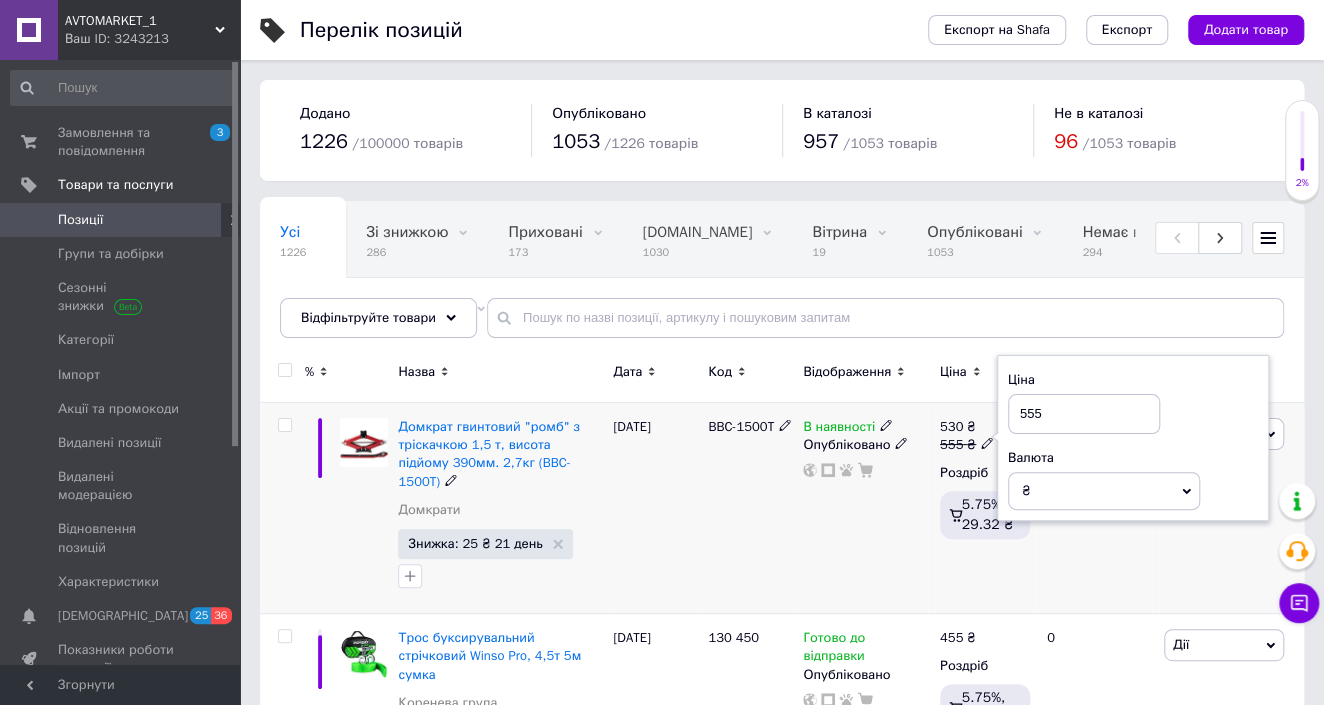click on "В наявності Опубліковано" at bounding box center [866, 508] 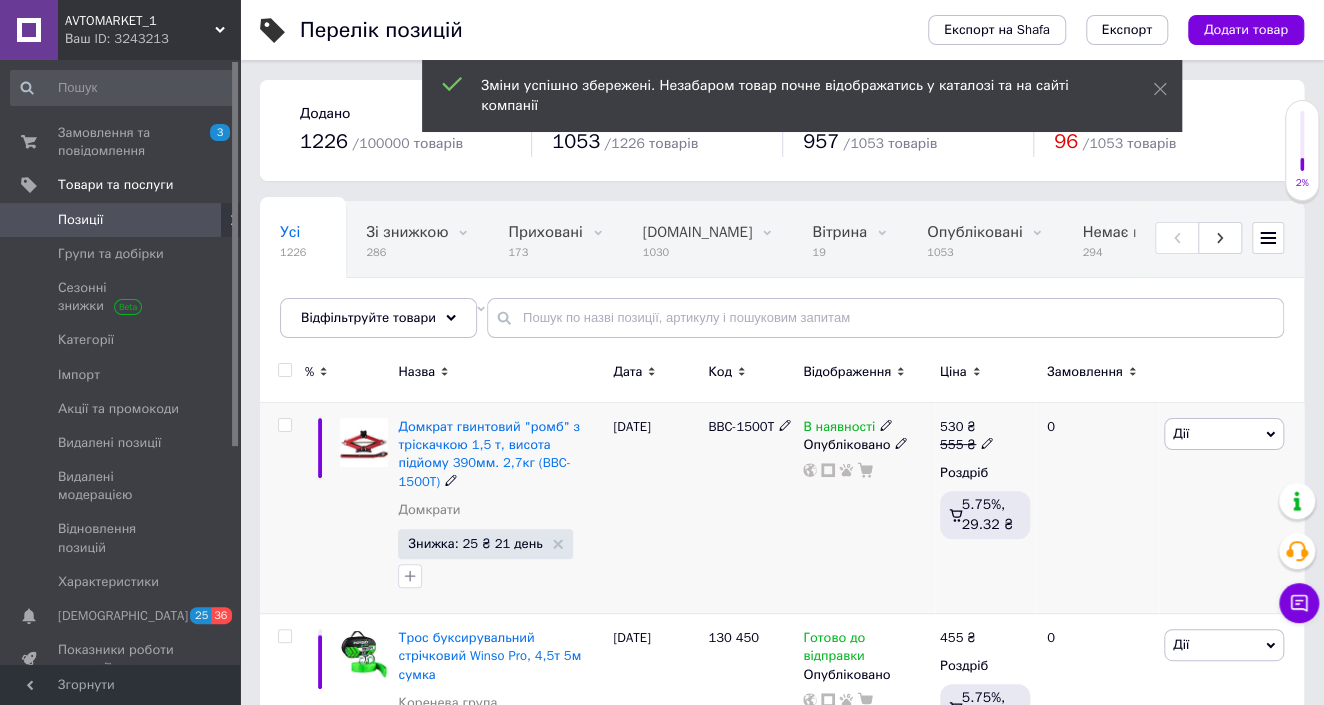 click on "Дії" at bounding box center [1224, 434] 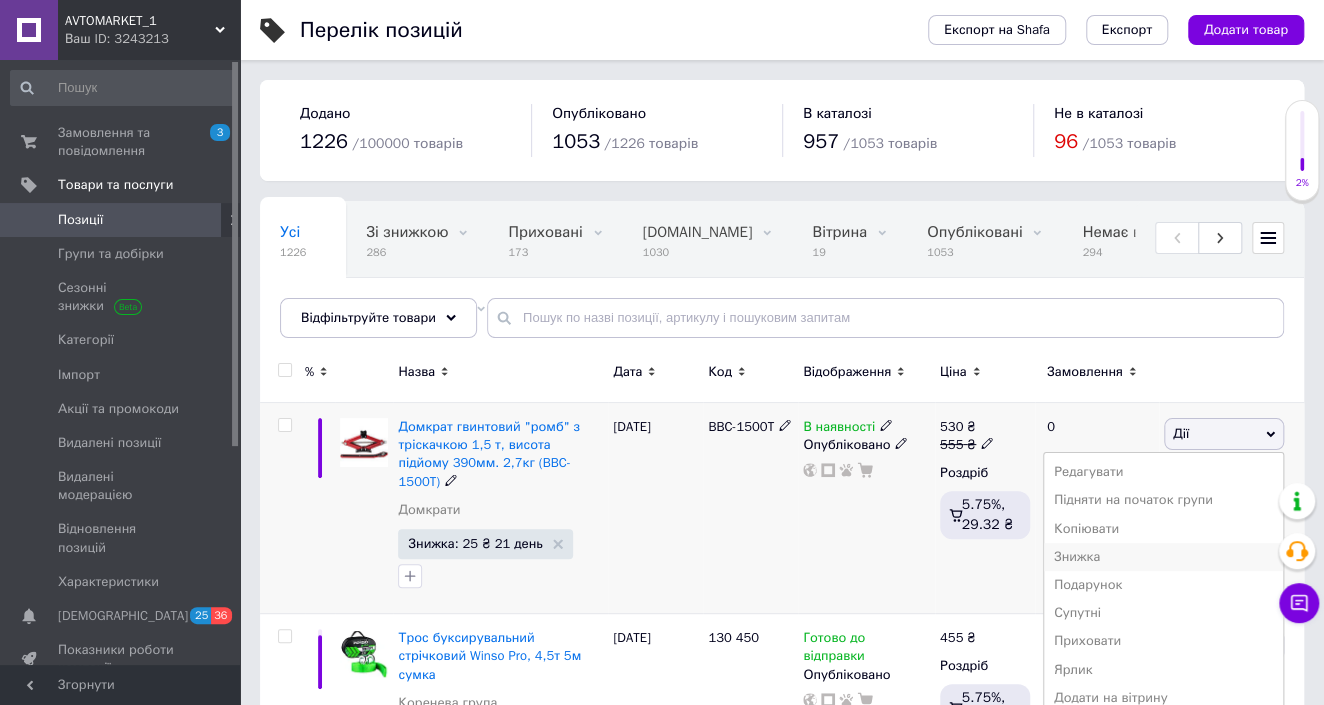 click on "Знижка" at bounding box center [1163, 557] 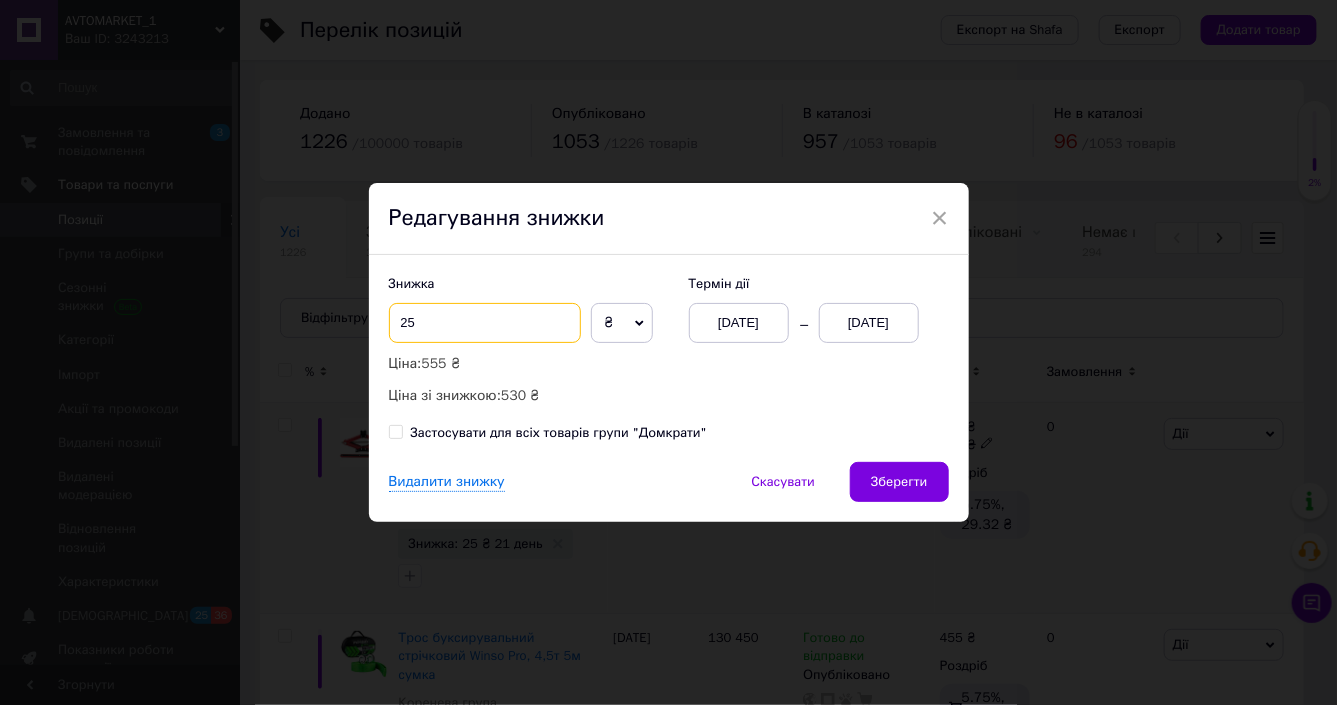drag, startPoint x: 405, startPoint y: 315, endPoint x: 422, endPoint y: 316, distance: 17.029387 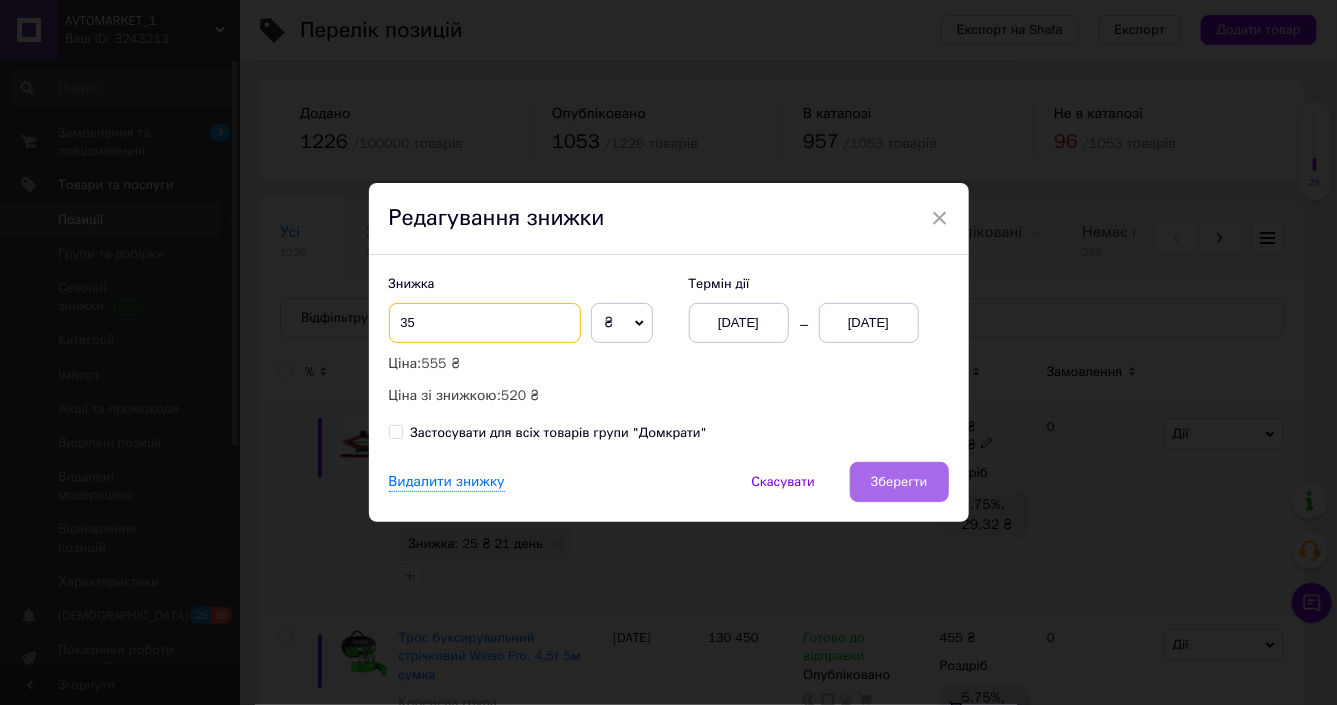 type on "35" 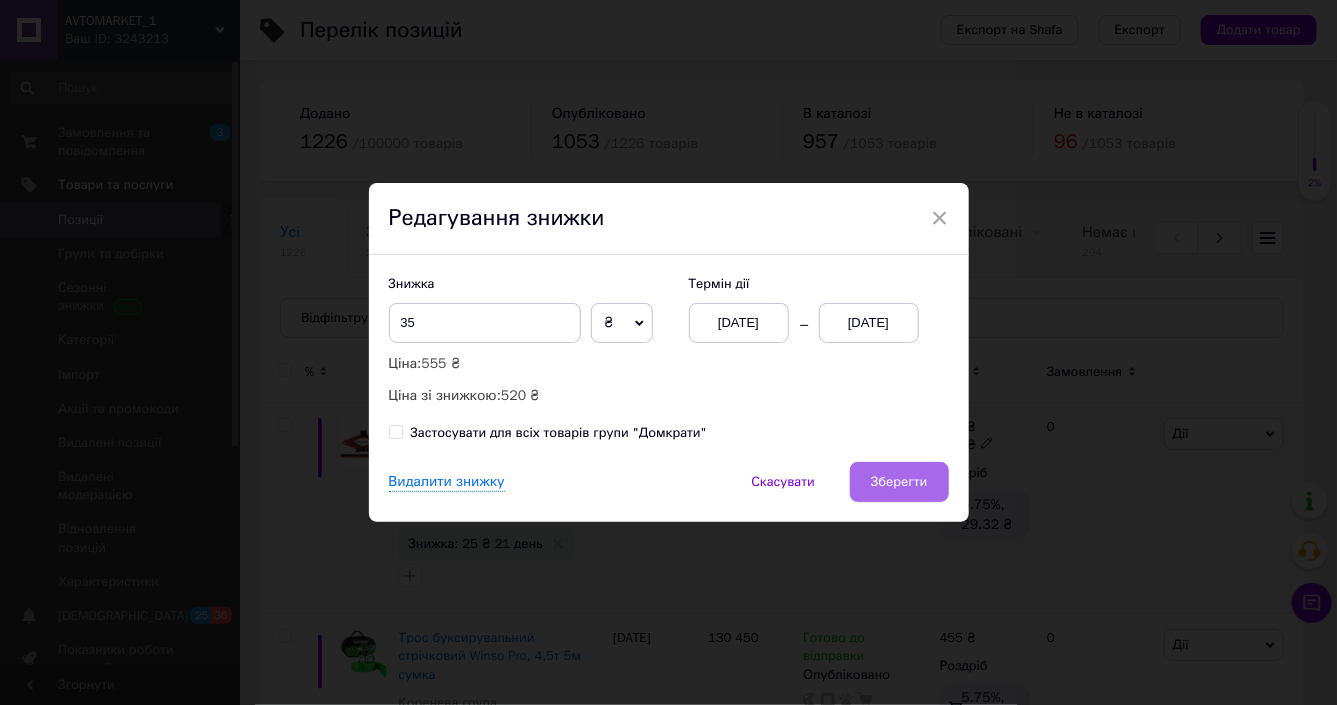 click on "Зберегти" at bounding box center [899, 482] 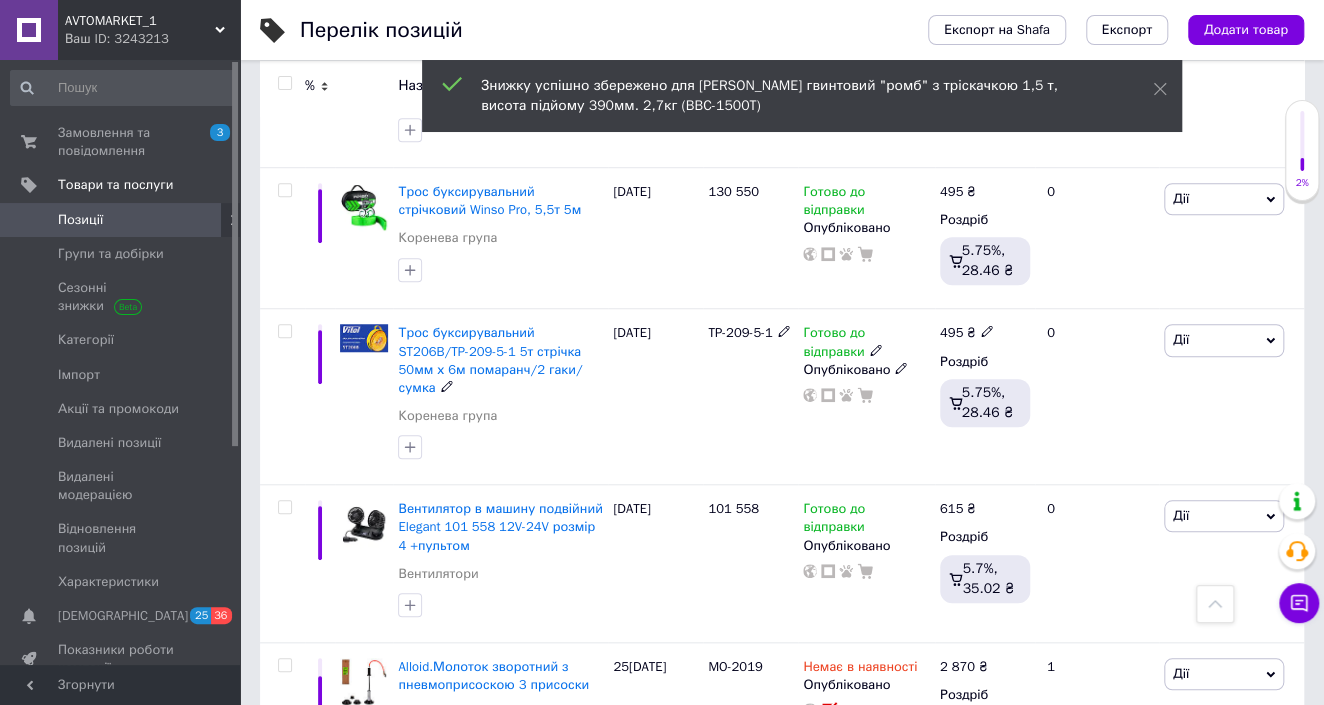 scroll, scrollTop: 636, scrollLeft: 0, axis: vertical 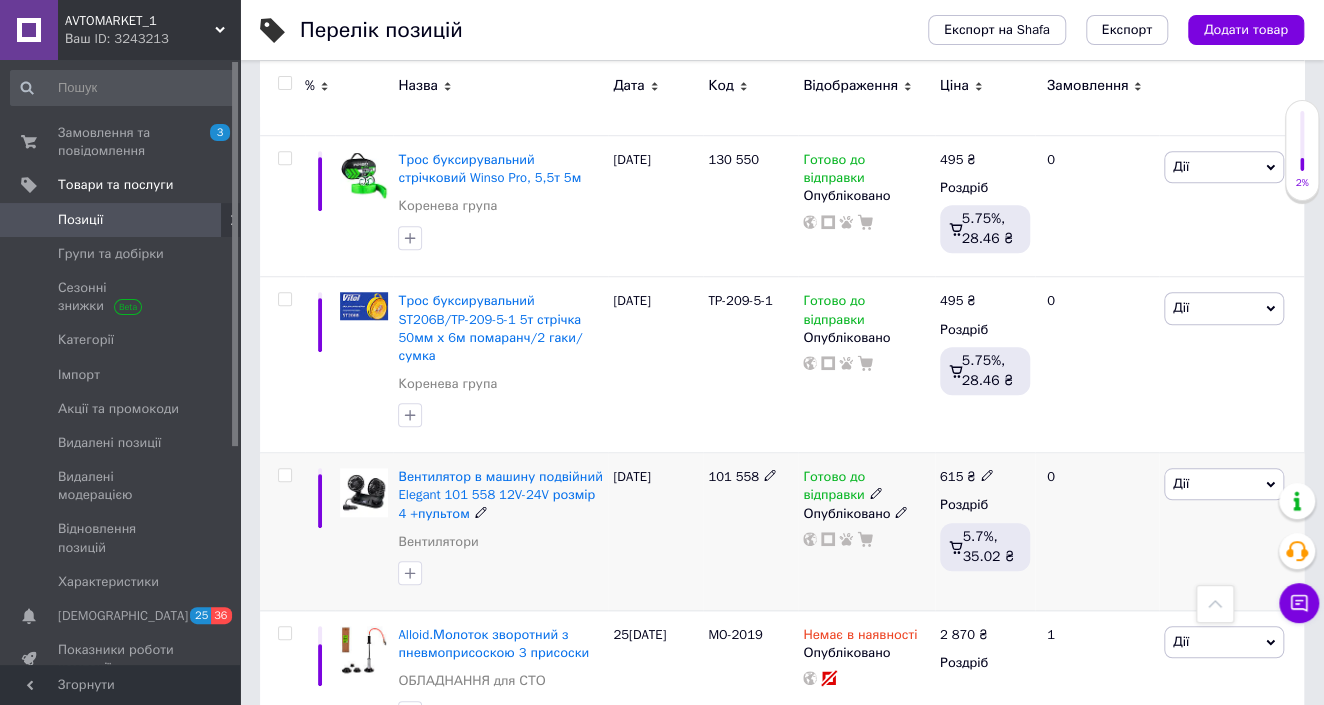 click on "Дії" at bounding box center [1224, 484] 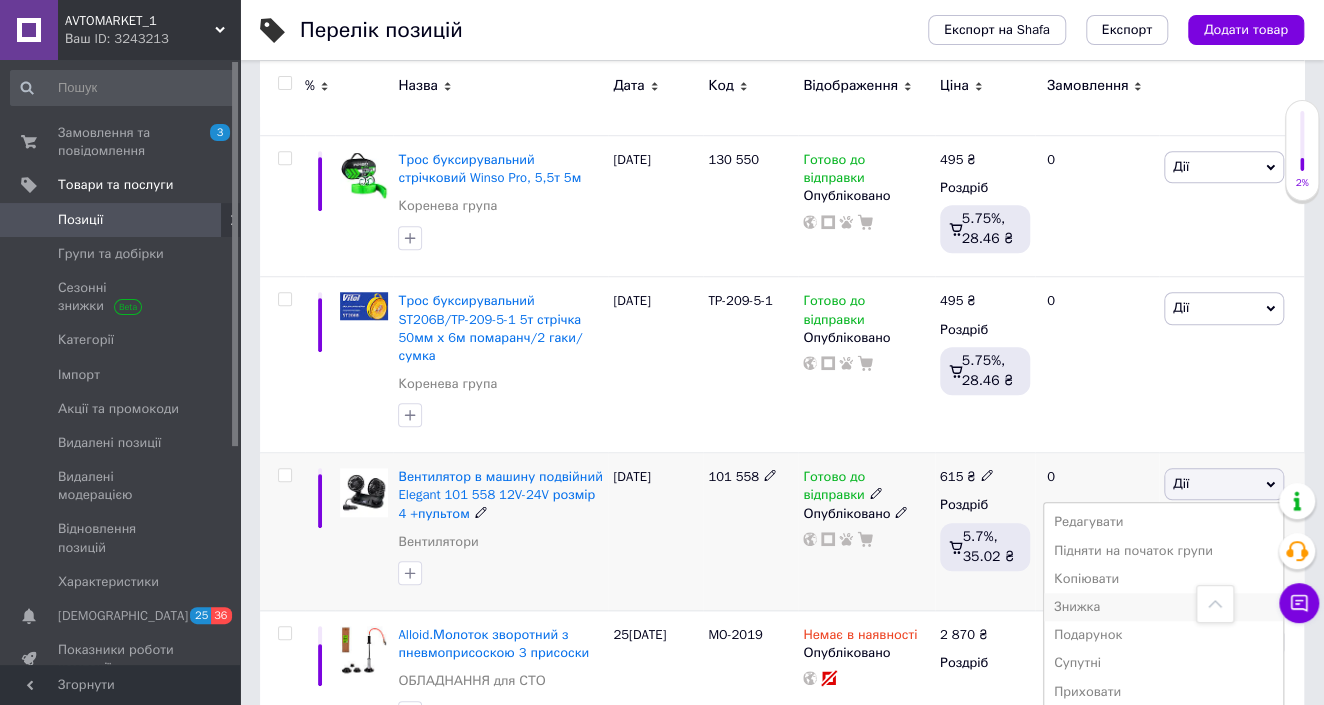 click on "Знижка" at bounding box center [1163, 607] 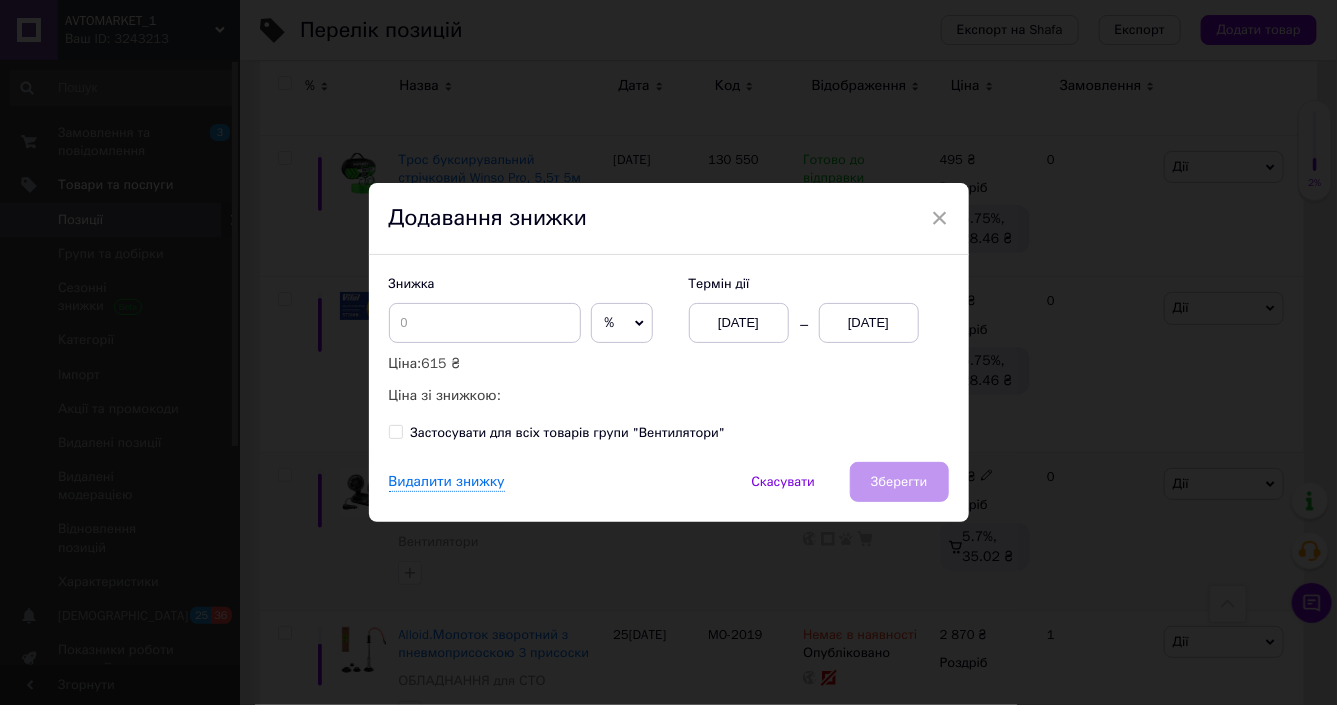 click on "[DATE]" at bounding box center [869, 323] 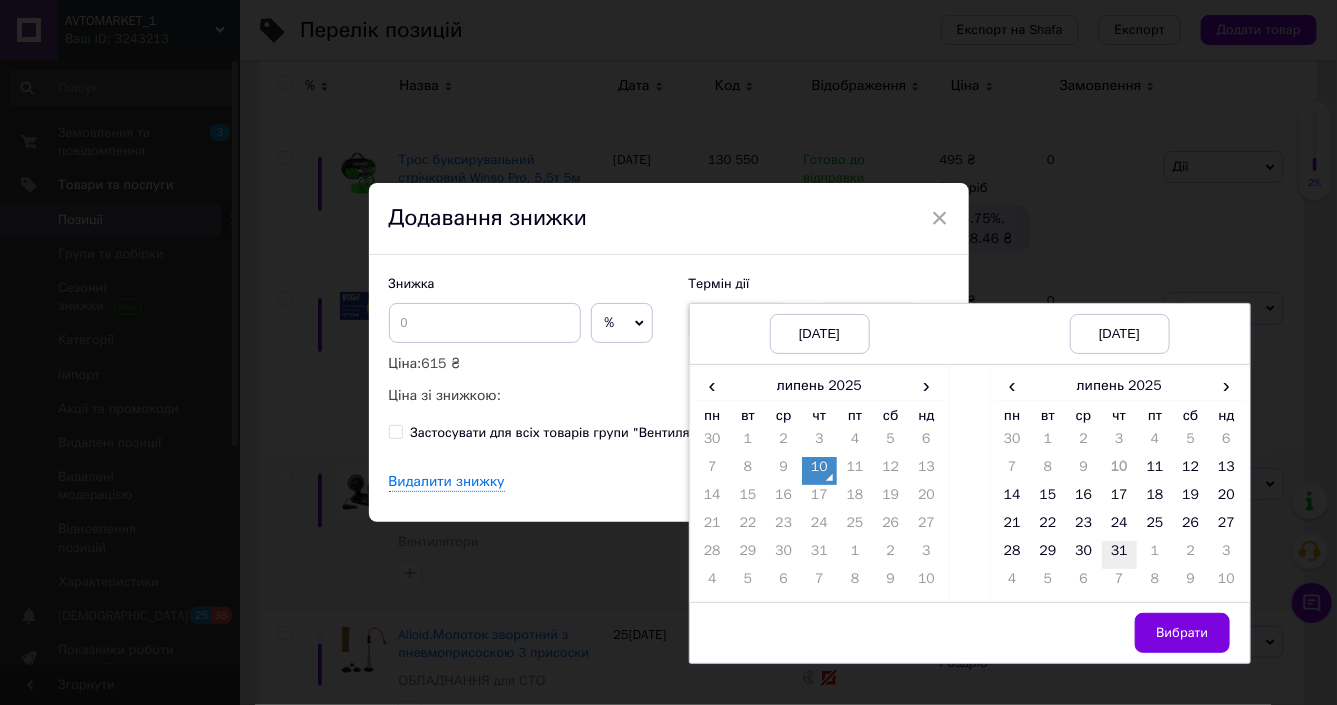 click on "31" at bounding box center (1120, 555) 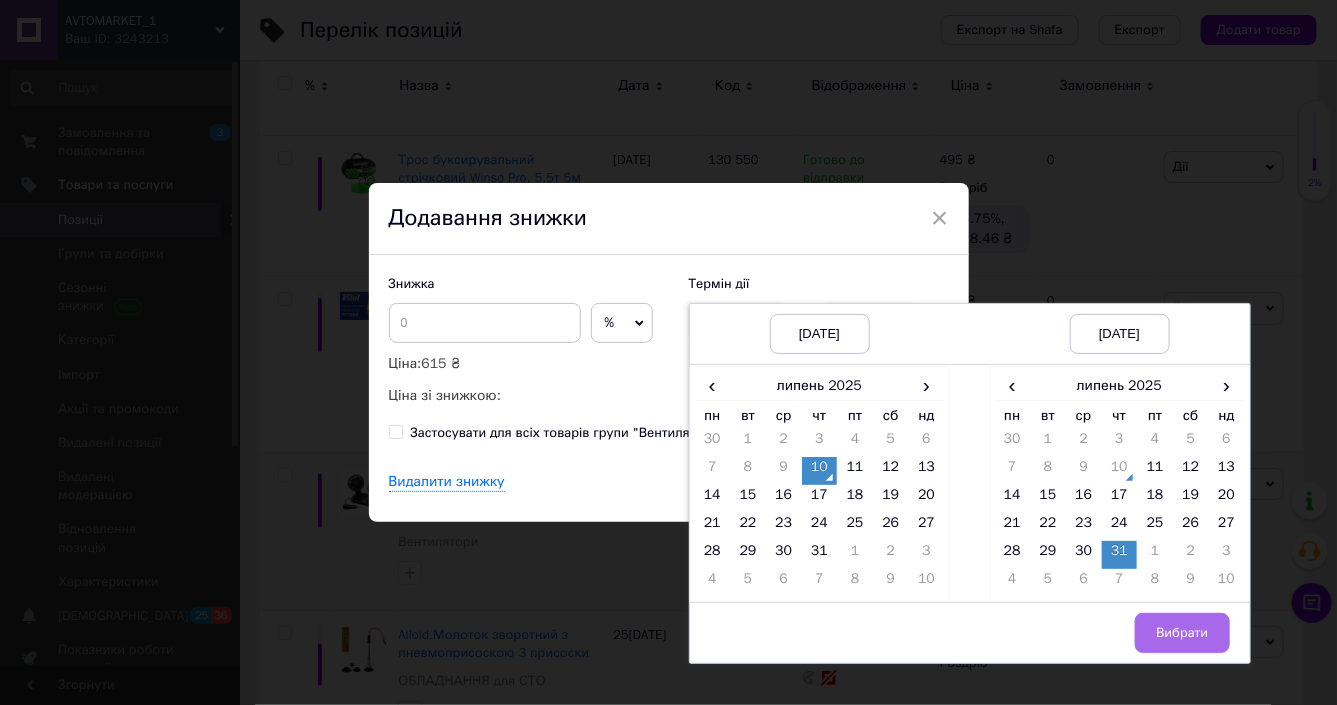 click on "Вибрати" at bounding box center (1182, 633) 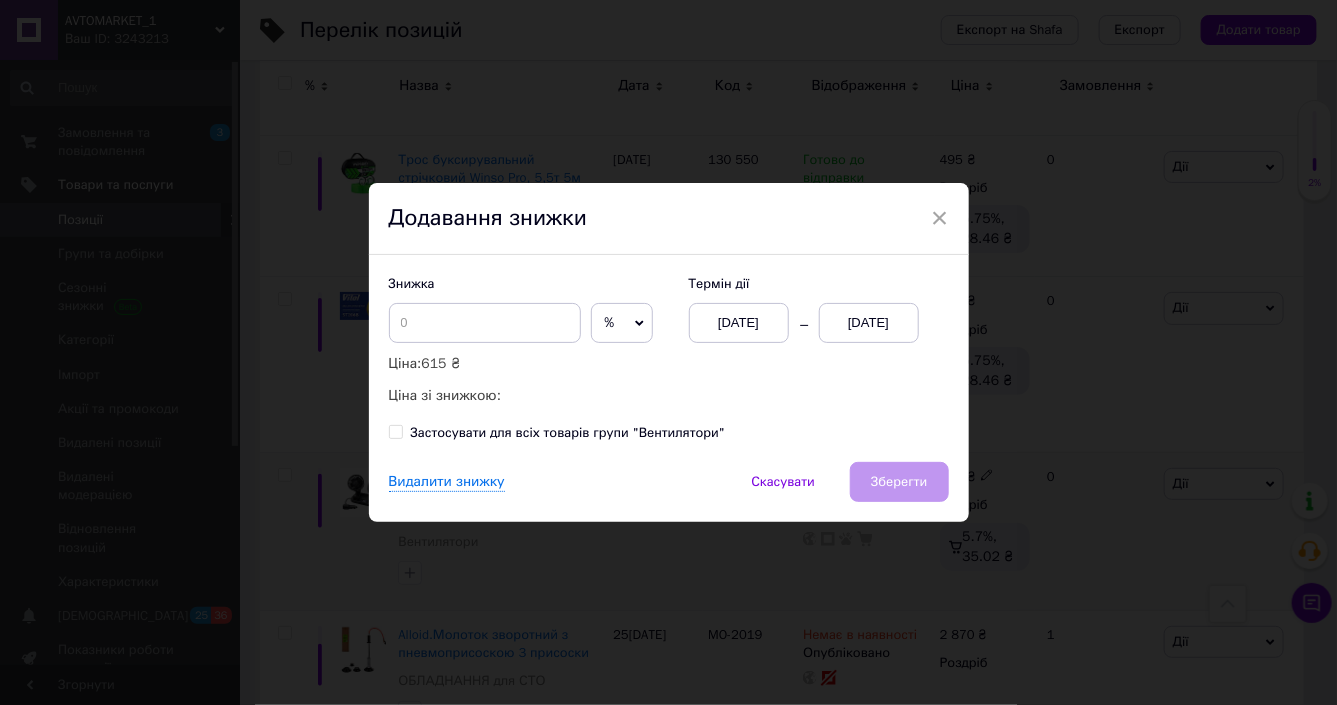 click on "%" at bounding box center (622, 323) 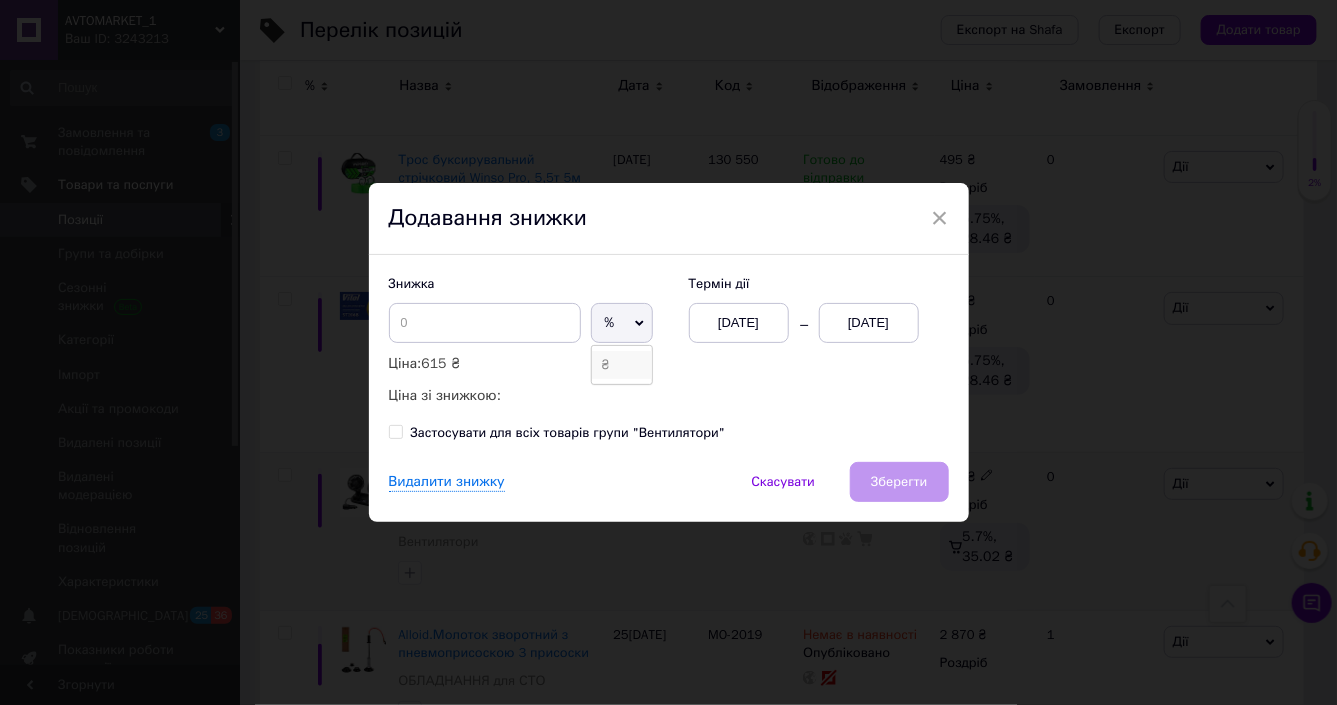 click on "₴" at bounding box center [622, 365] 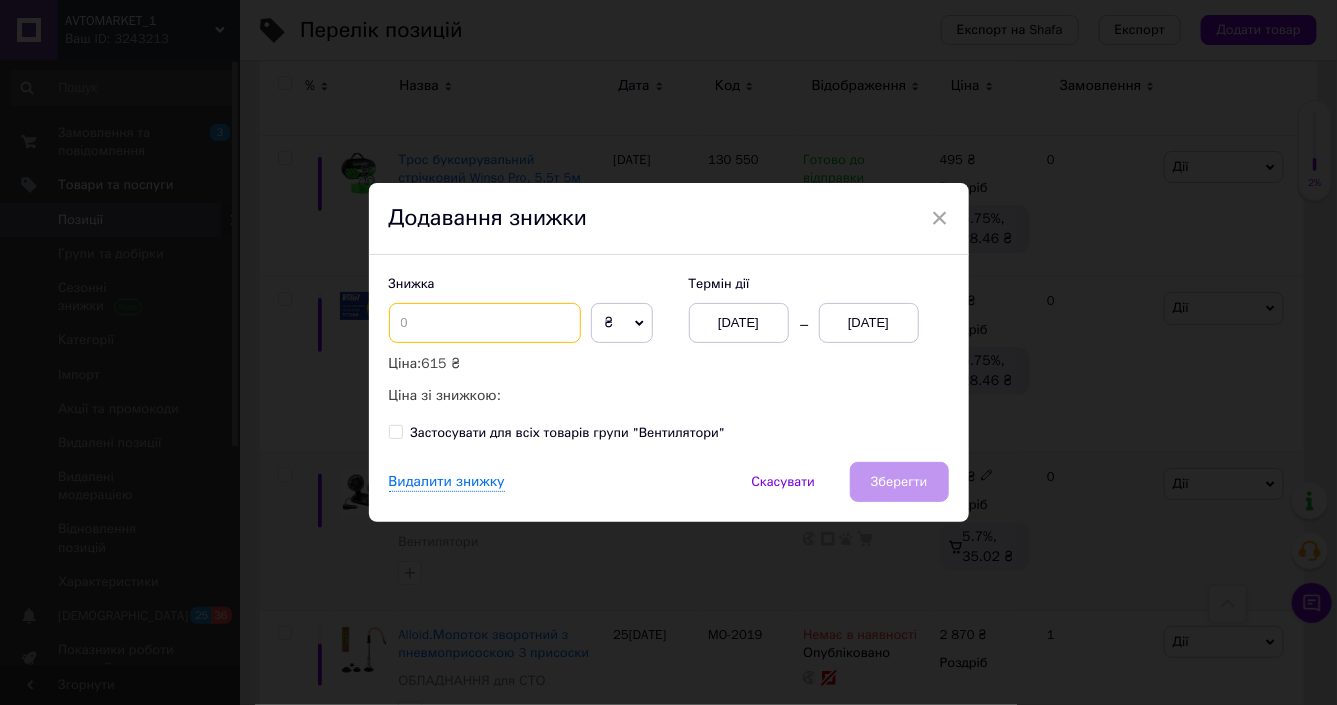 click at bounding box center (485, 323) 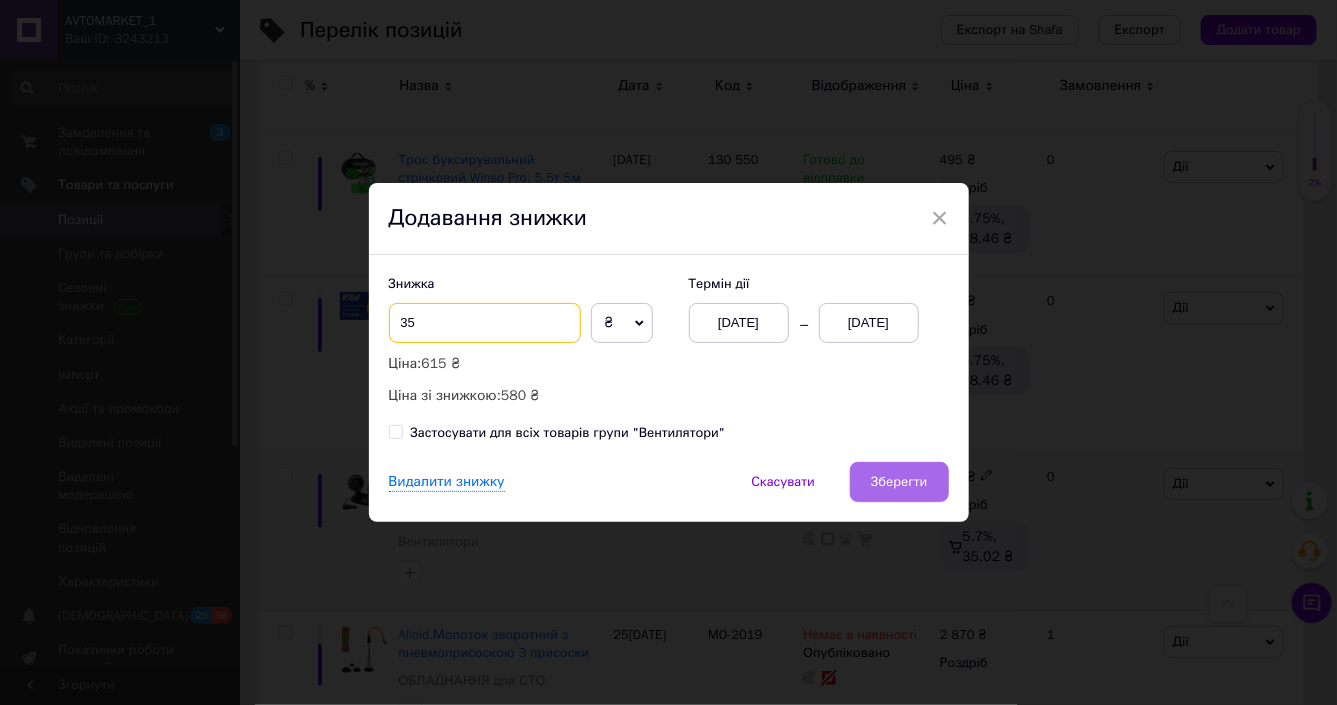 type on "35" 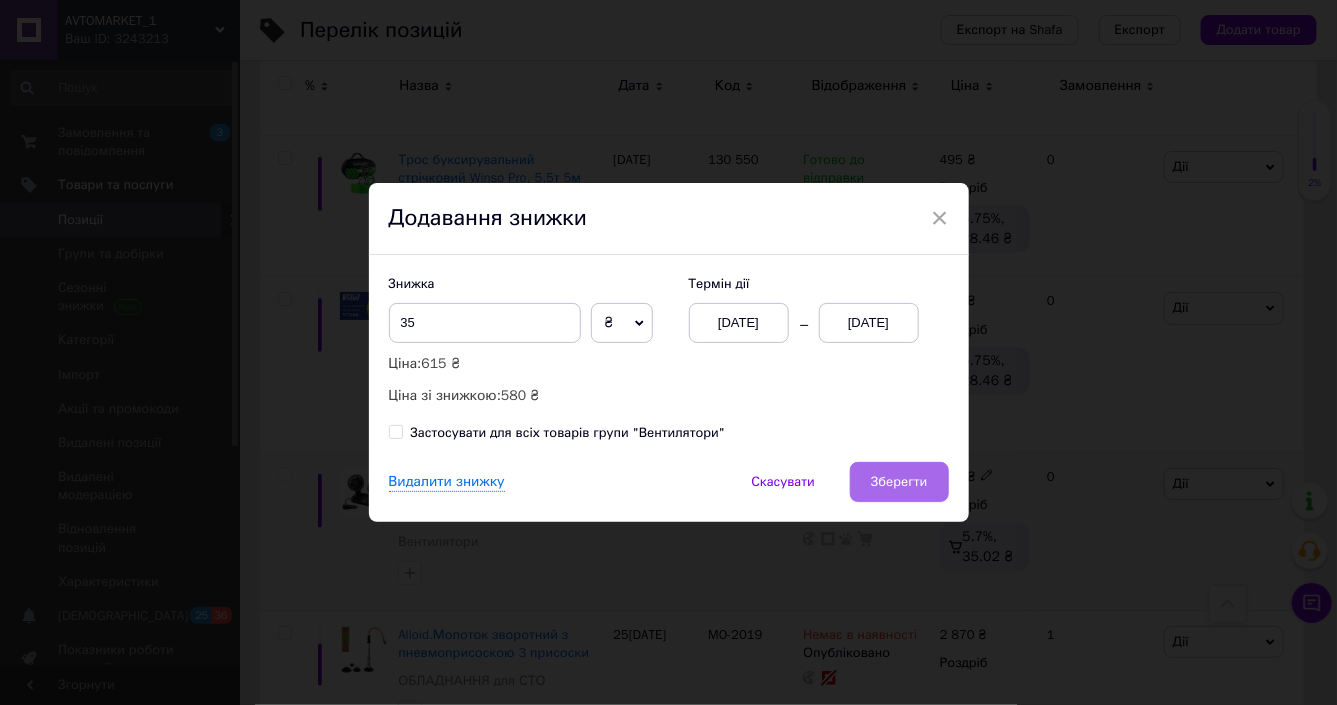 click on "Зберегти" at bounding box center [899, 482] 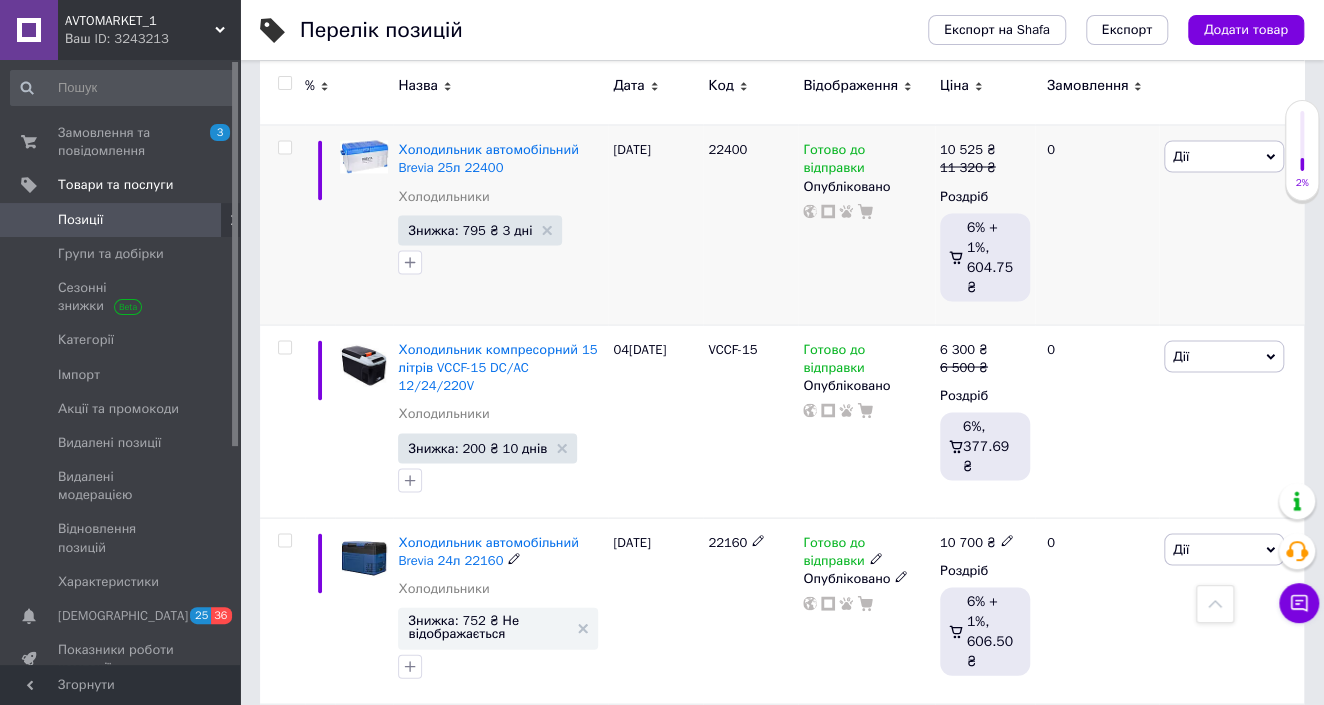 scroll, scrollTop: 1636, scrollLeft: 0, axis: vertical 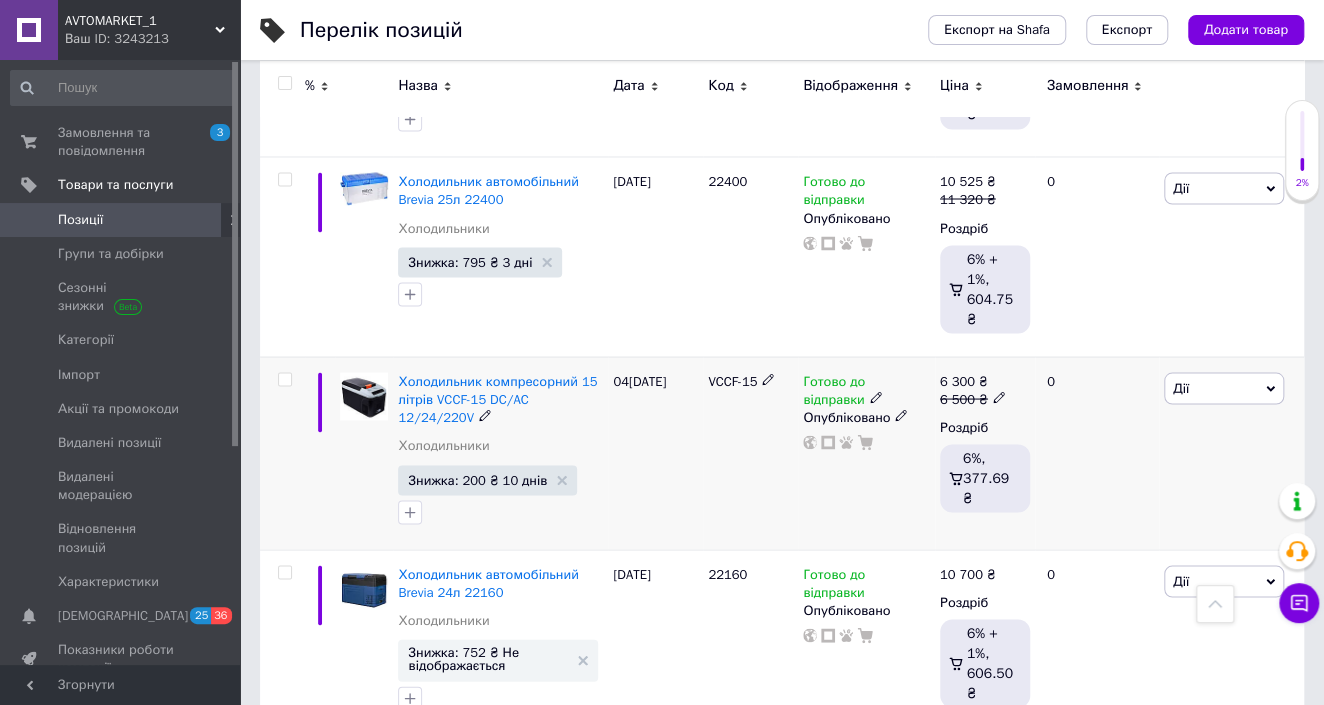 click 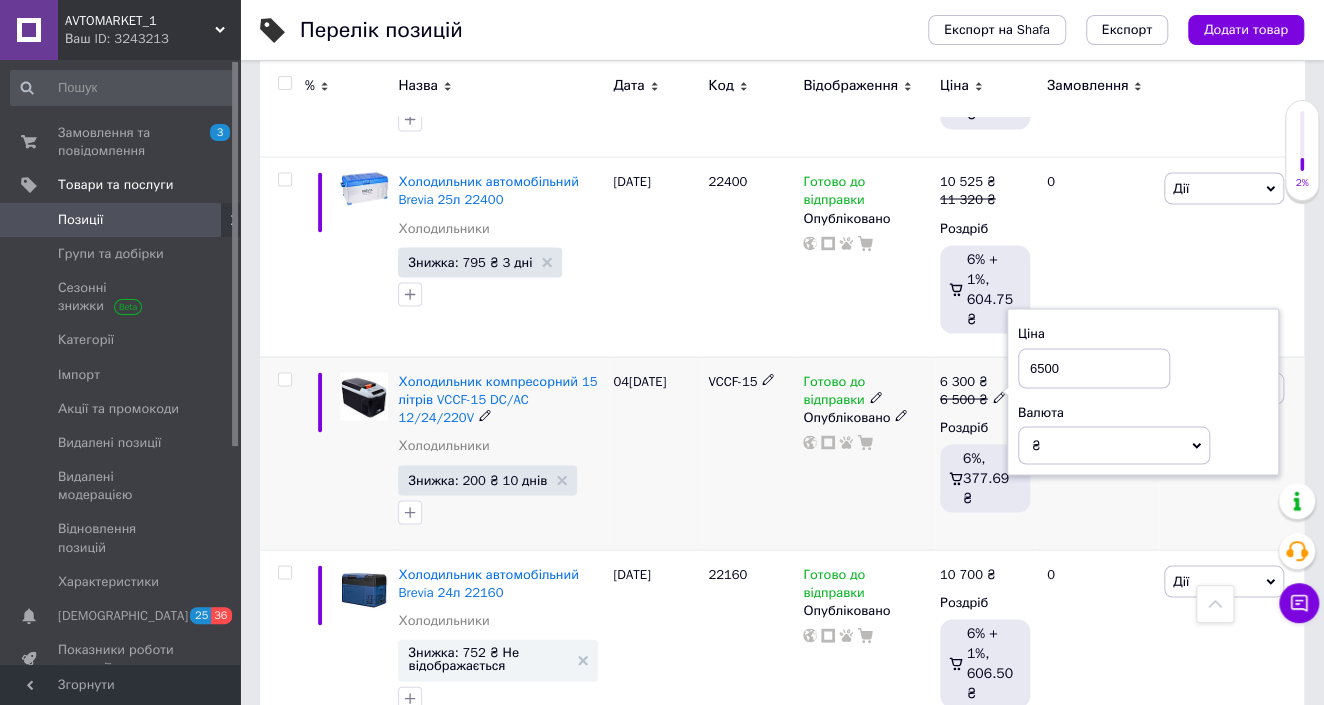 click on "6500" at bounding box center [1094, 368] 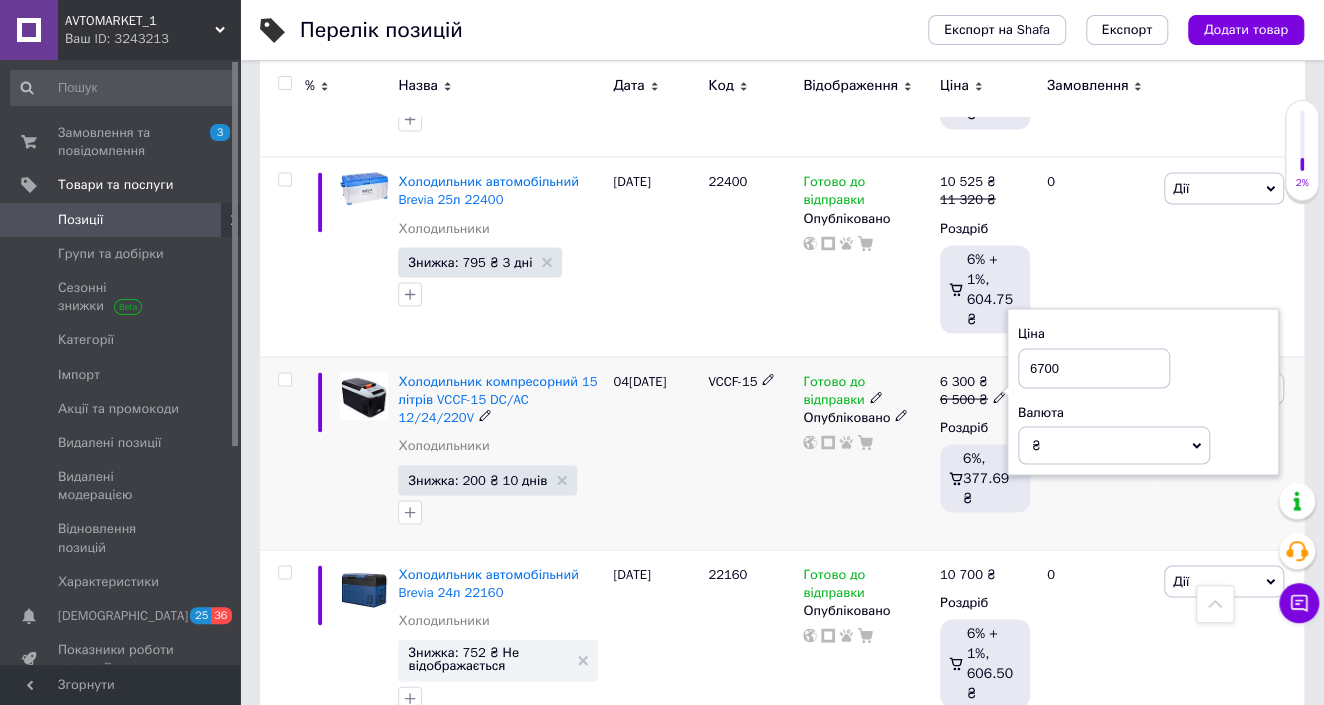 type on "6700" 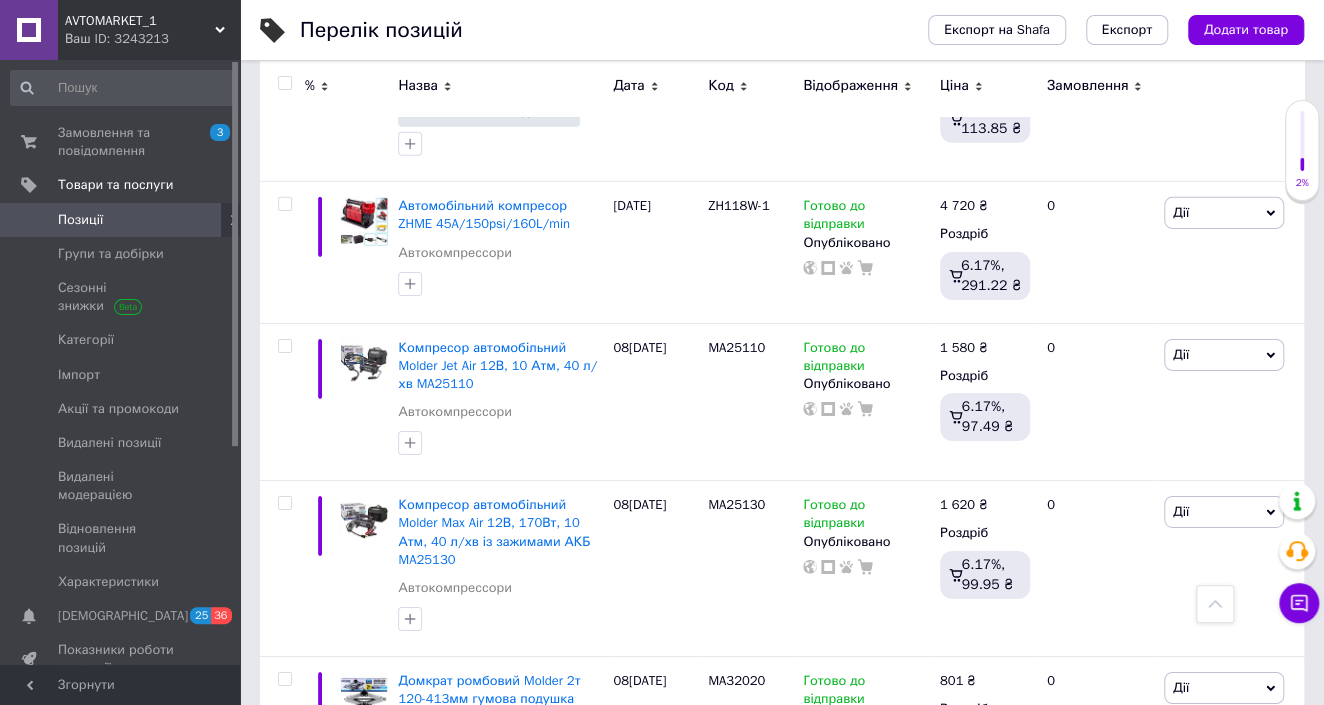scroll, scrollTop: 10272, scrollLeft: 0, axis: vertical 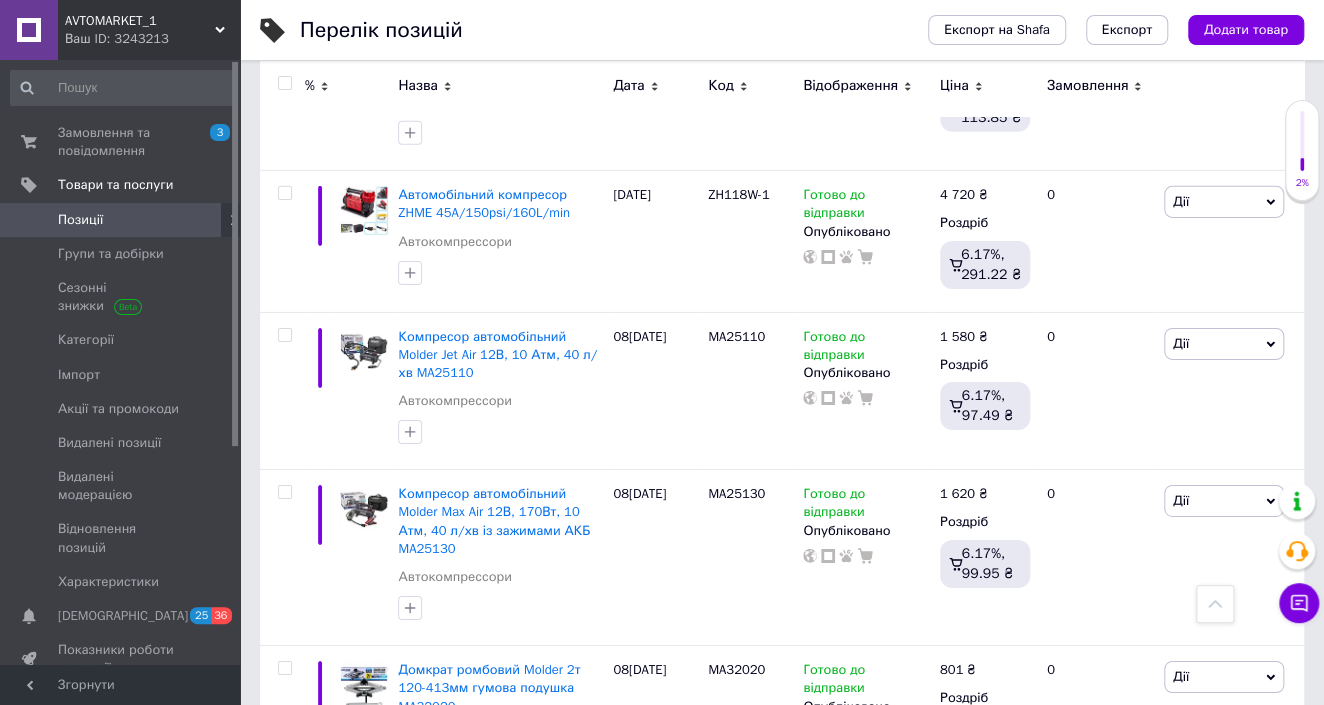 click 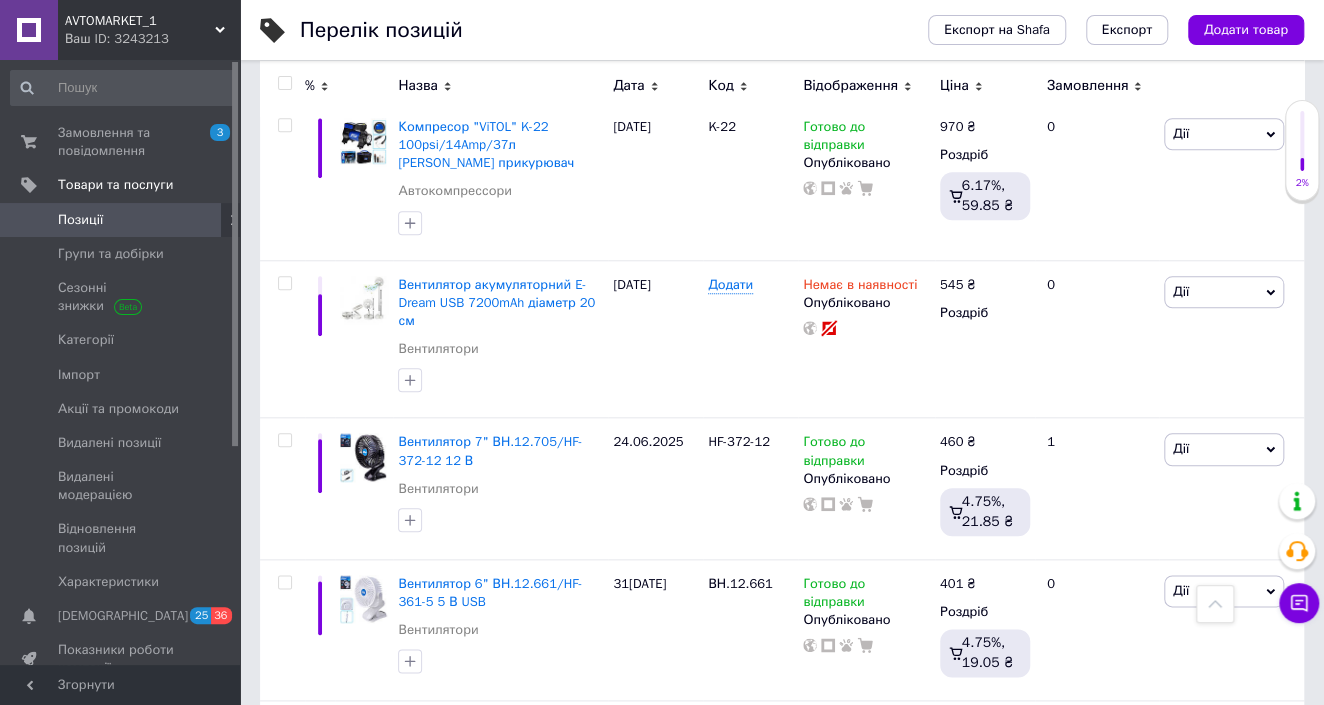 scroll, scrollTop: 15181, scrollLeft: 0, axis: vertical 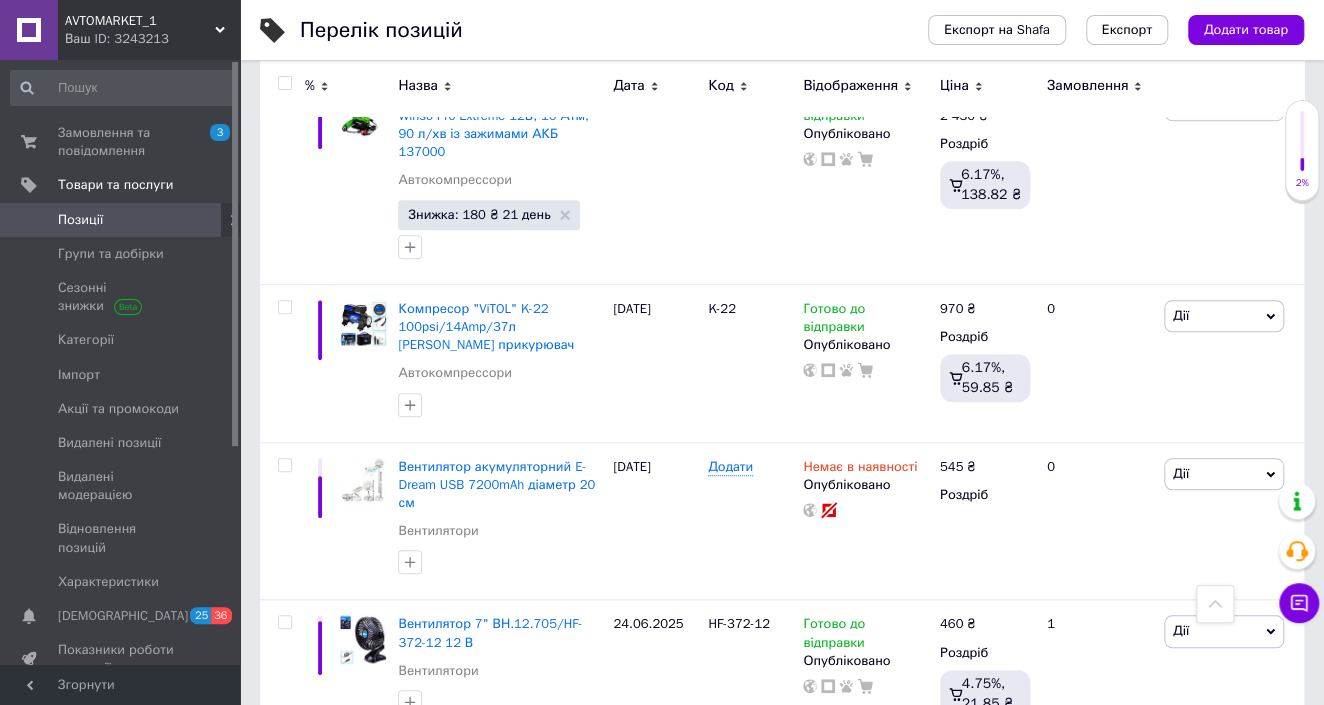 click on "Дії" at bounding box center (1224, 1213) 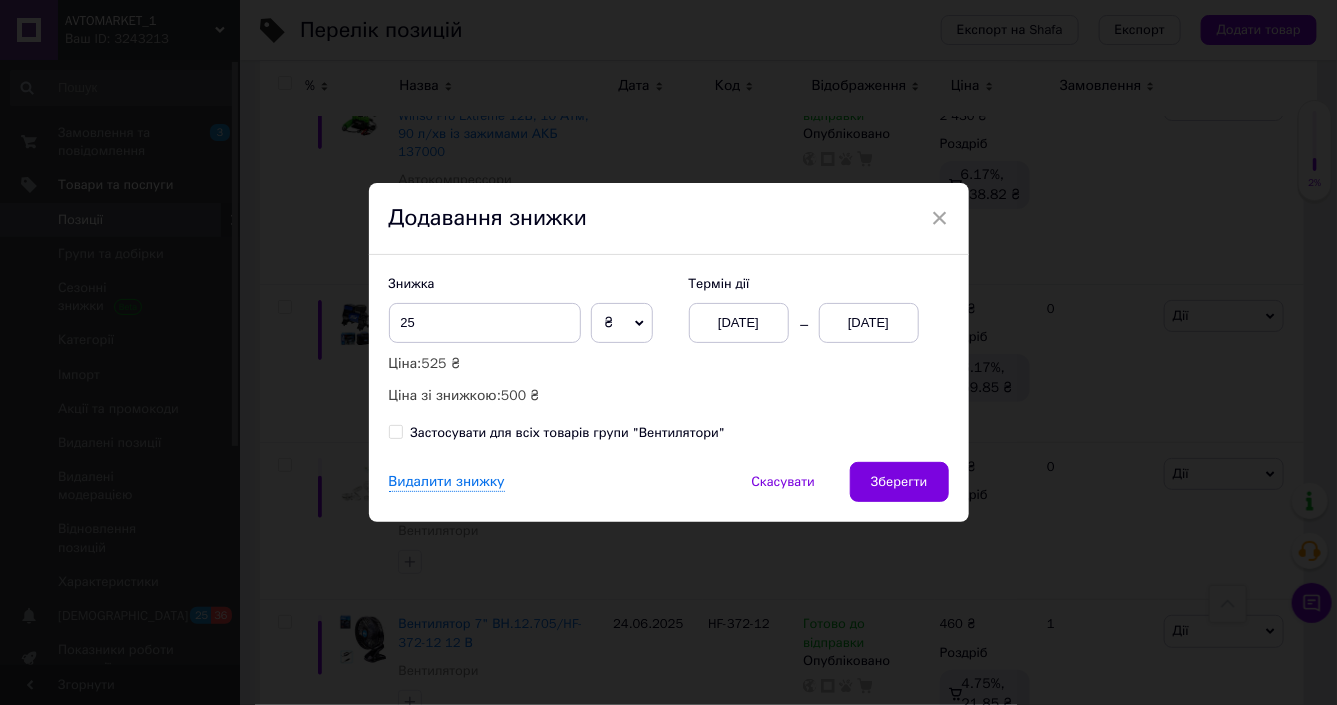 click on "[DATE]" at bounding box center (869, 323) 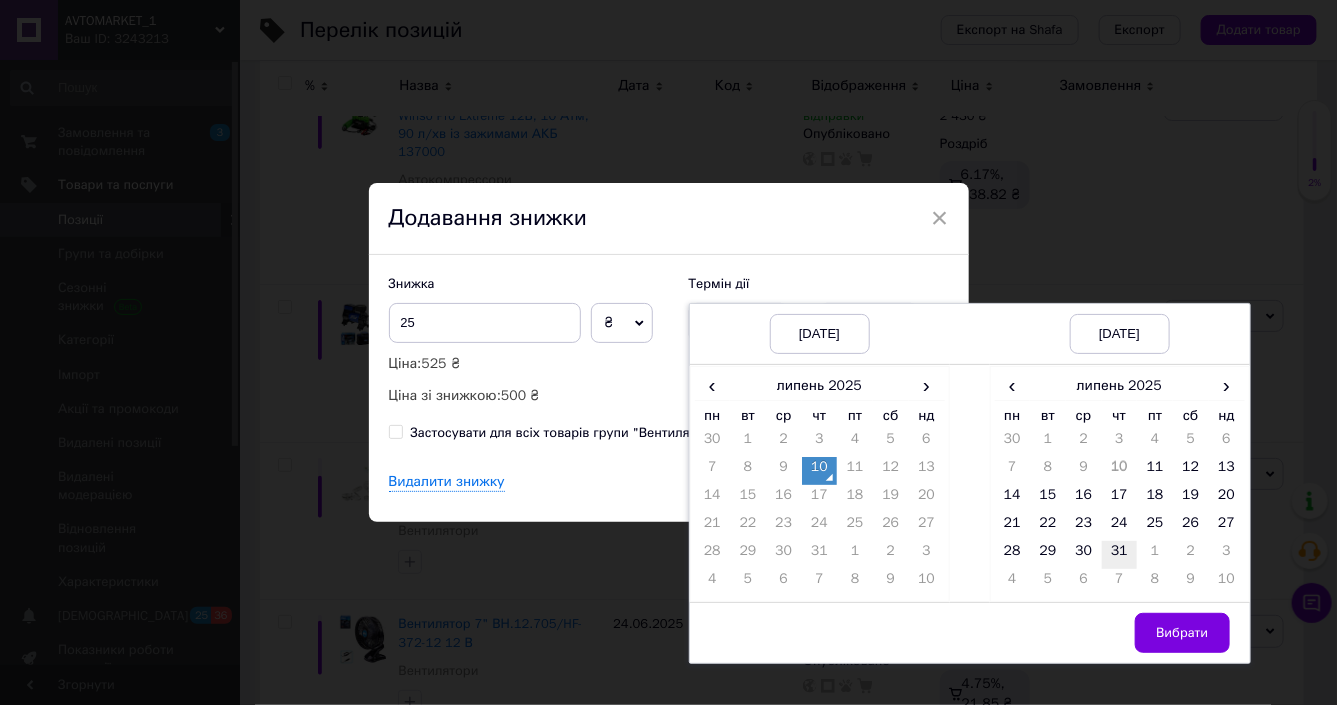click on "31" at bounding box center [1120, 555] 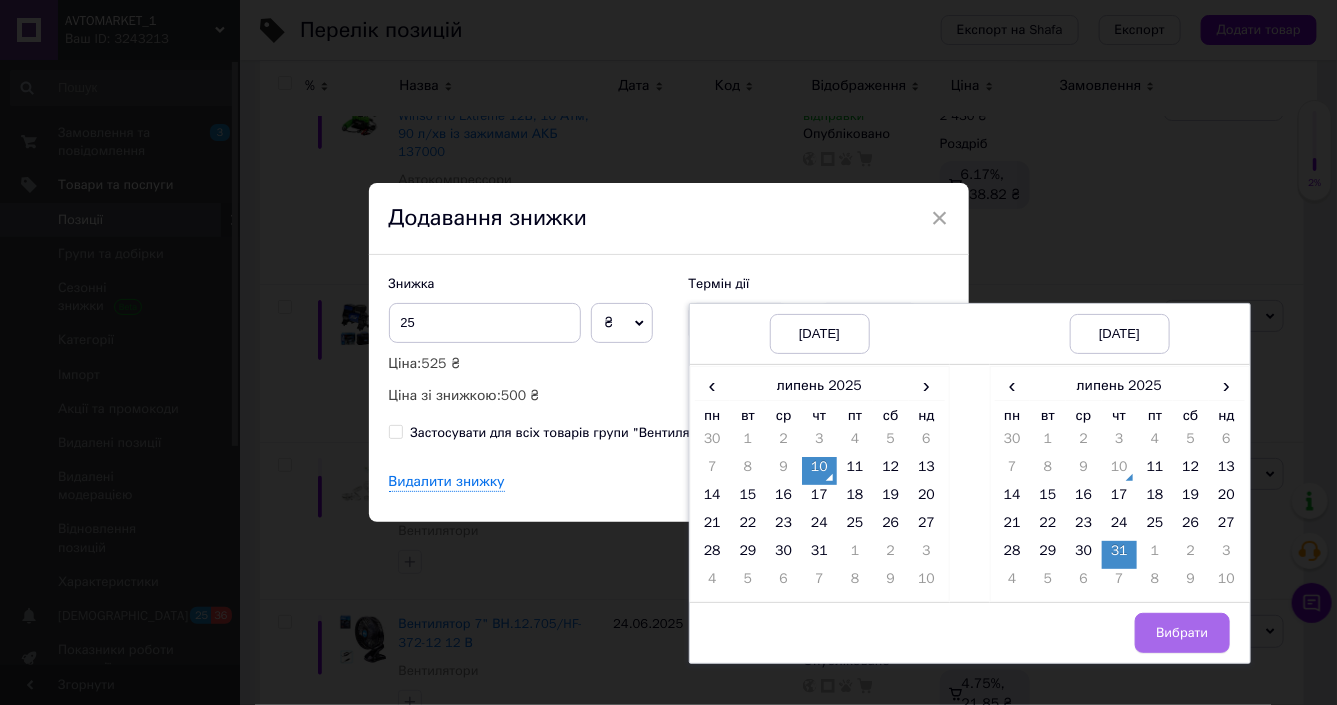 click on "Вибрати" at bounding box center (1182, 633) 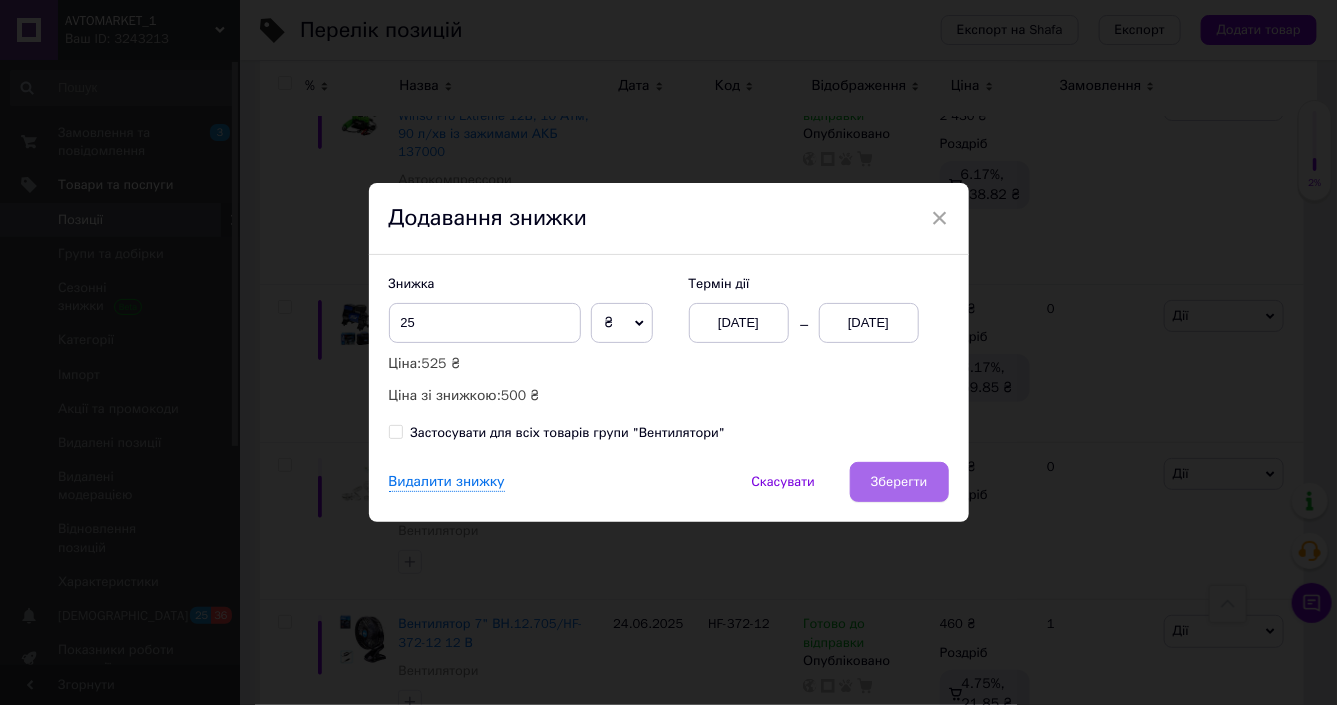 click on "Зберегти" at bounding box center (899, 482) 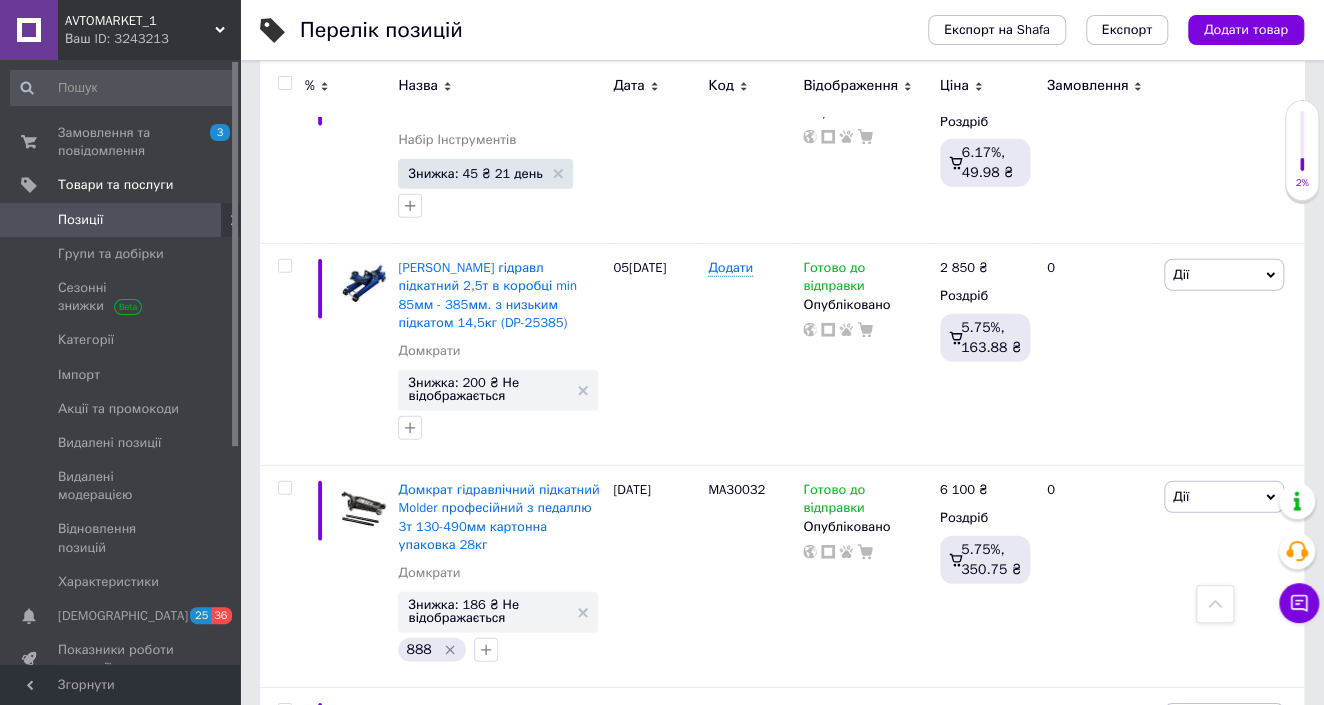 scroll, scrollTop: 17076, scrollLeft: 0, axis: vertical 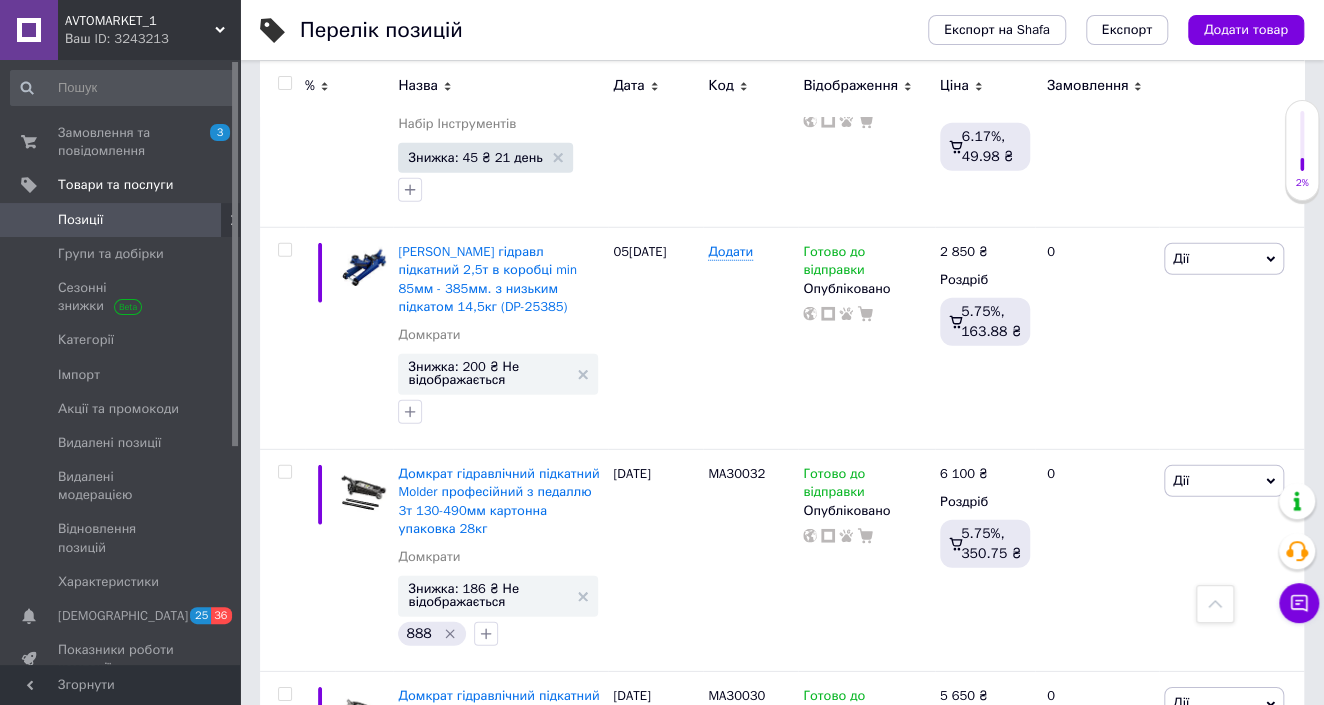 click on "2" at bounding box center [327, 1528] 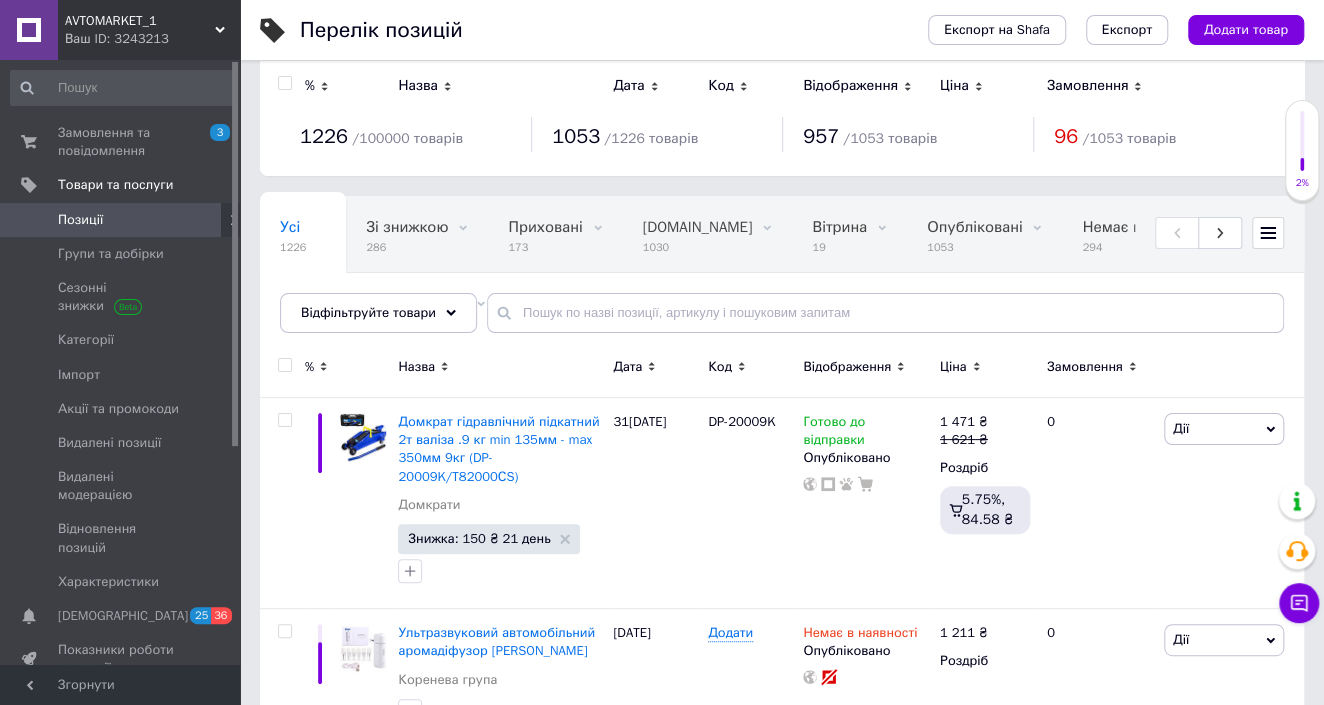 scroll, scrollTop: 0, scrollLeft: 0, axis: both 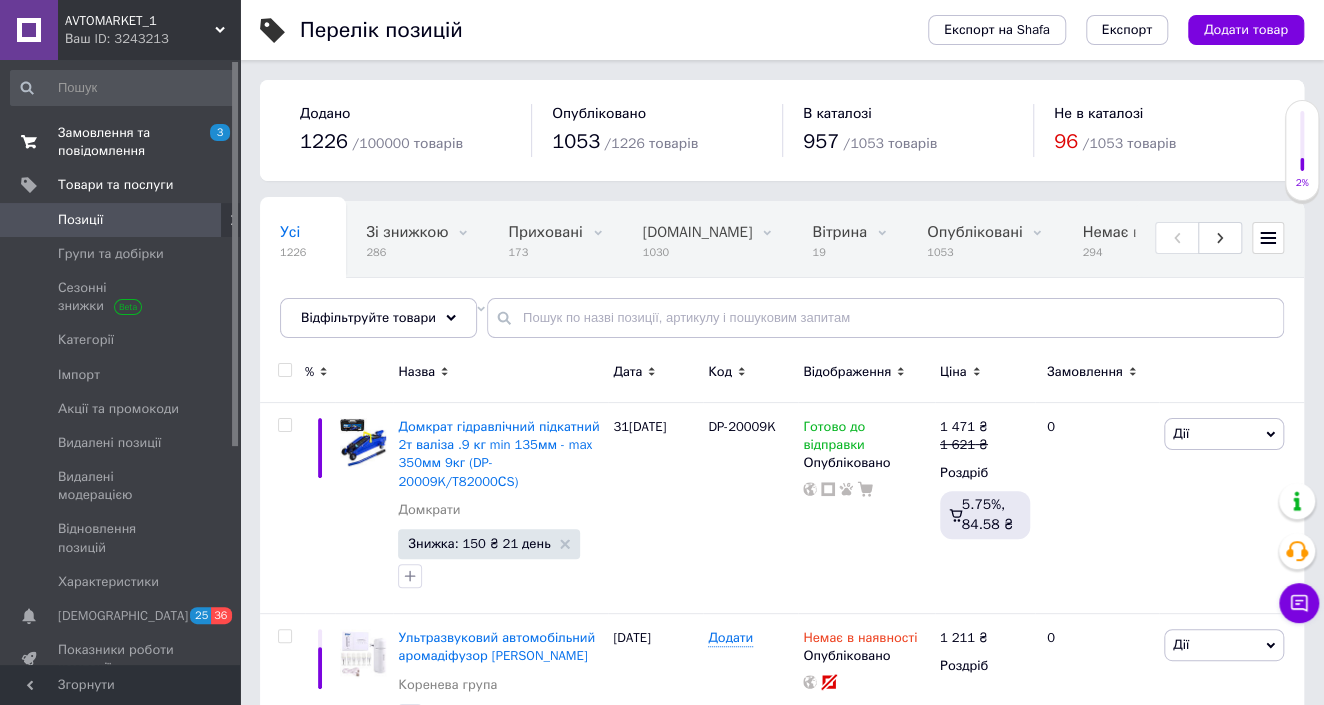 click on "Замовлення та повідомлення" at bounding box center [121, 142] 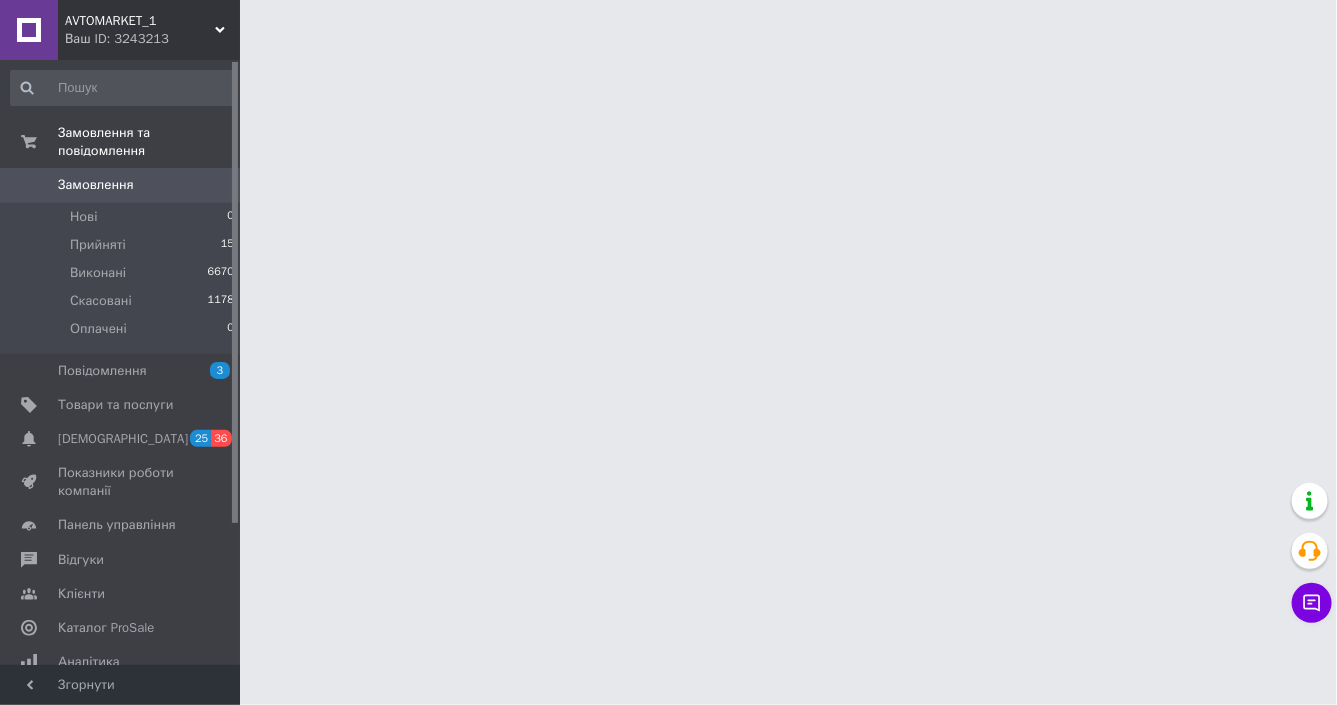 click on "Замовлення" at bounding box center (96, 185) 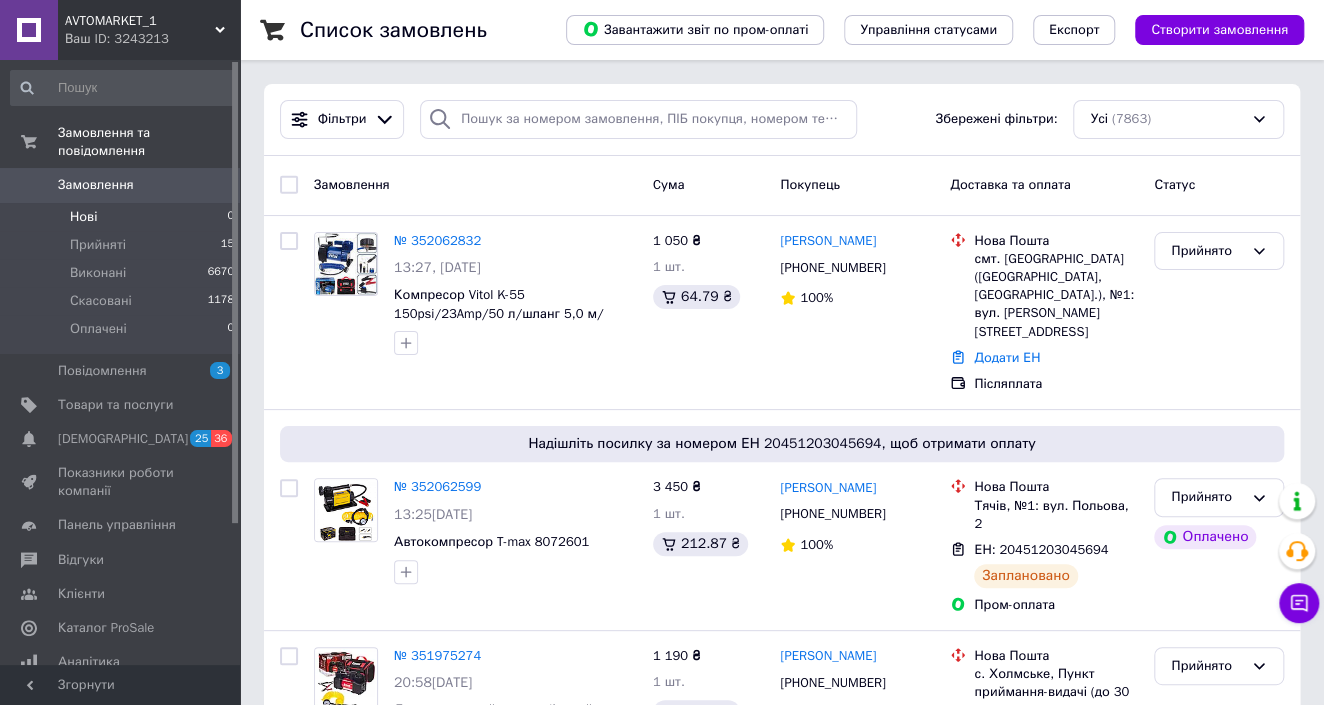 click on "Нові 0" at bounding box center [123, 217] 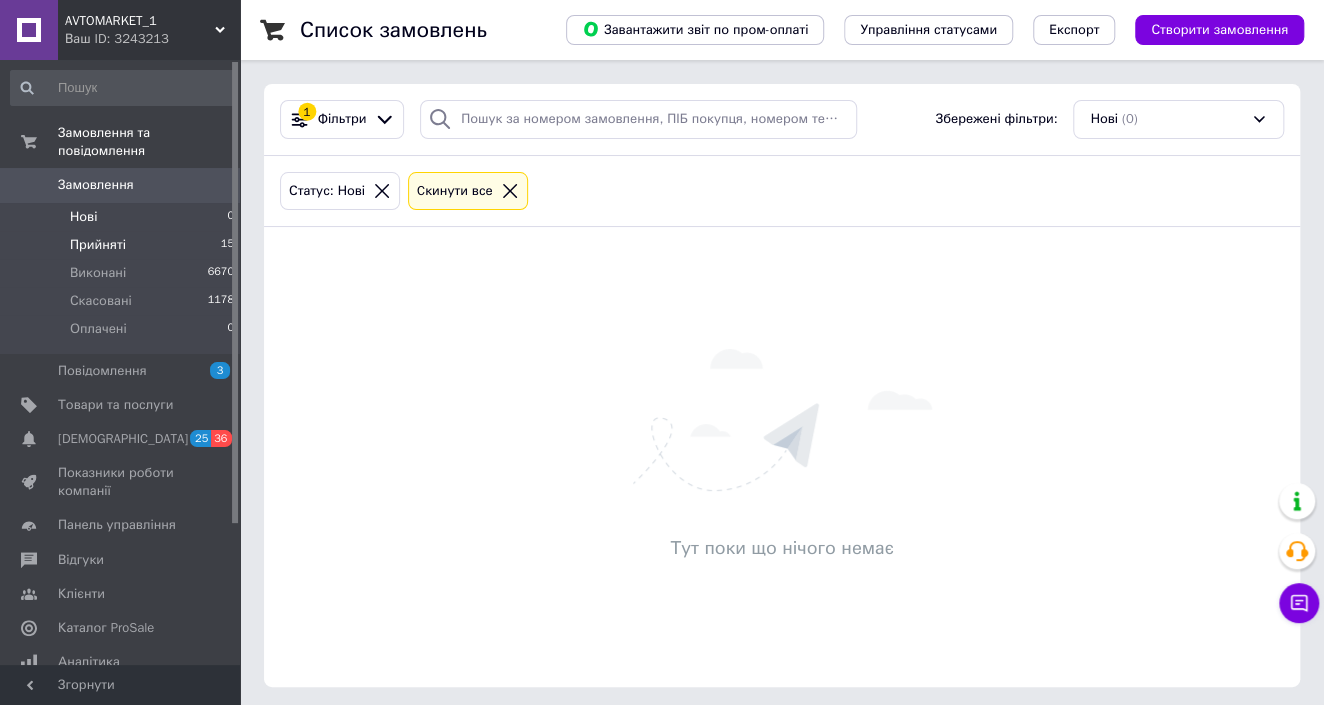 click on "Прийняті 15" at bounding box center [123, 245] 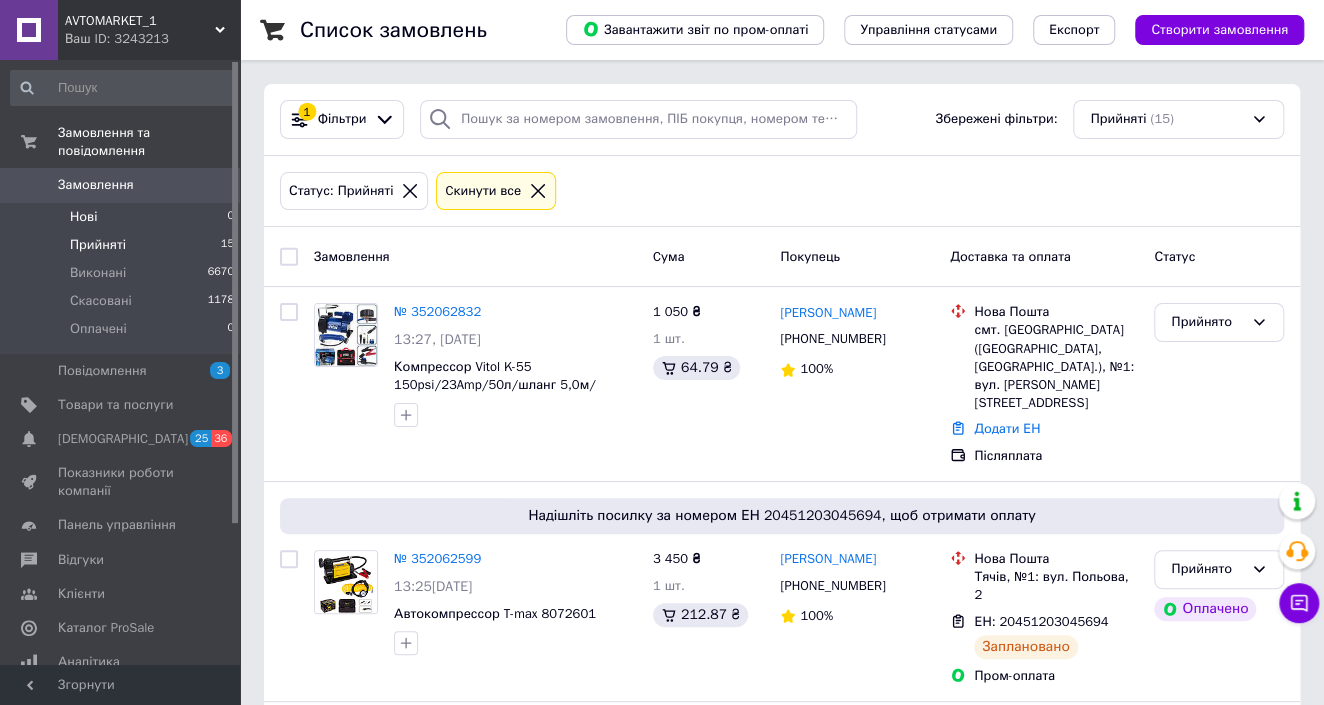 click on "Нові 0" at bounding box center [123, 217] 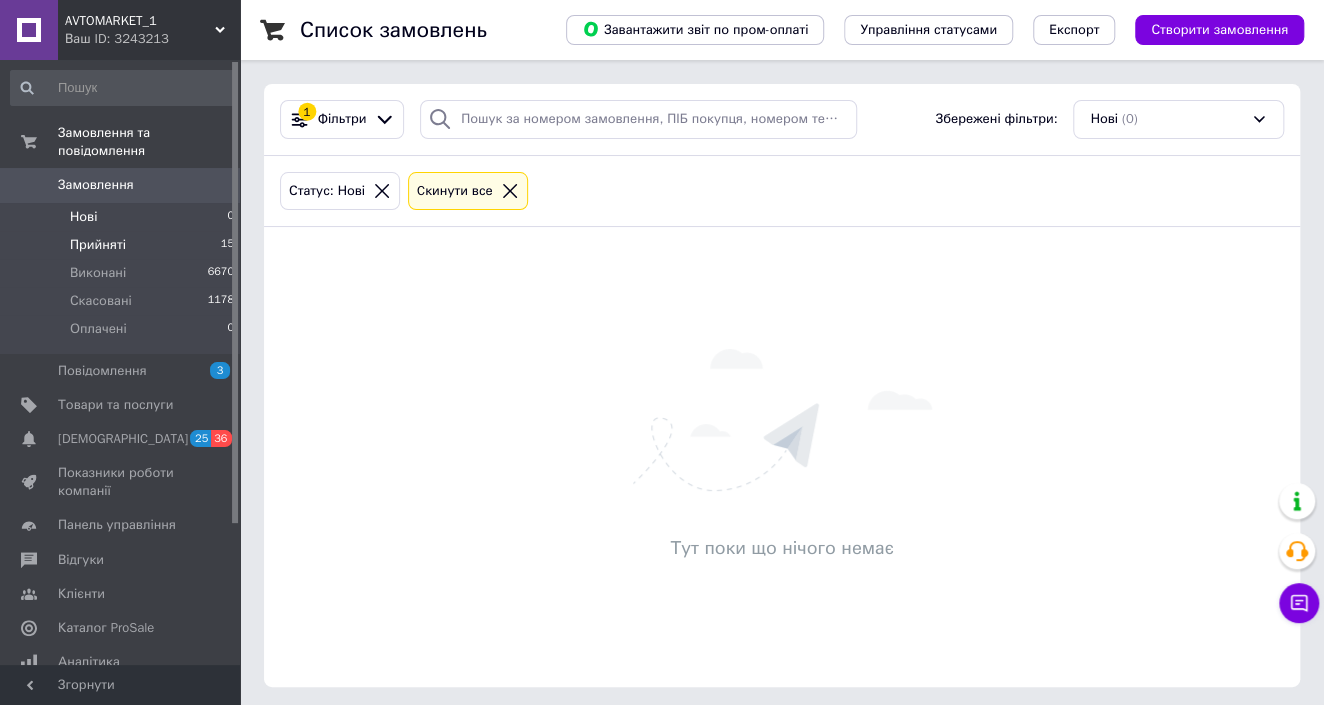 click on "Прийняті 15" at bounding box center (123, 245) 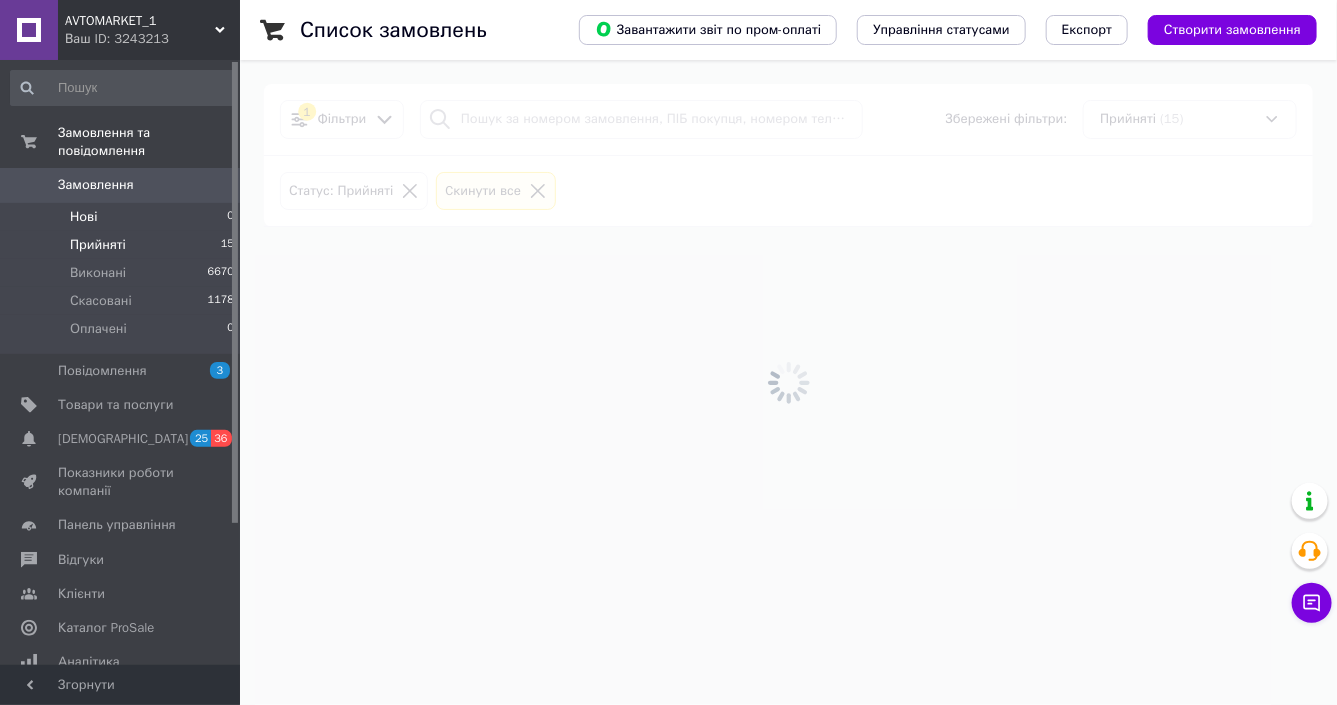 click on "Нові 0" at bounding box center [123, 217] 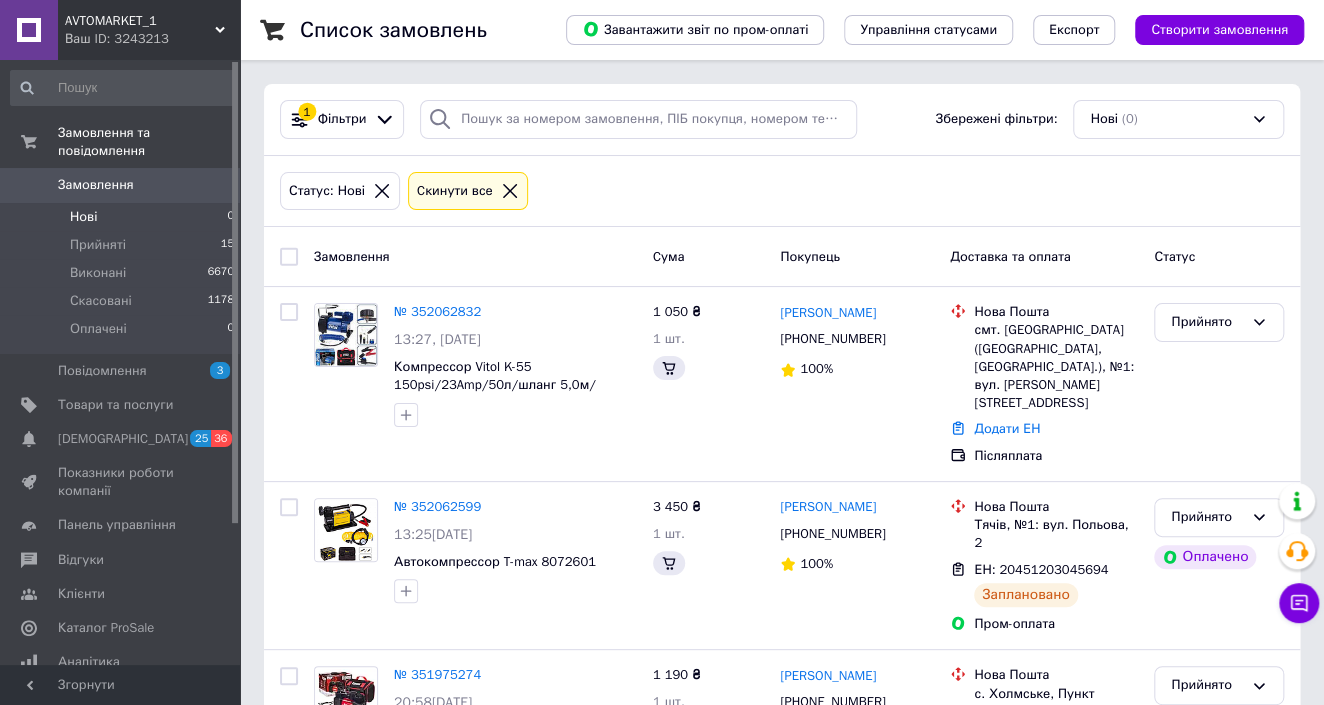 click on "Замовлення" at bounding box center (96, 185) 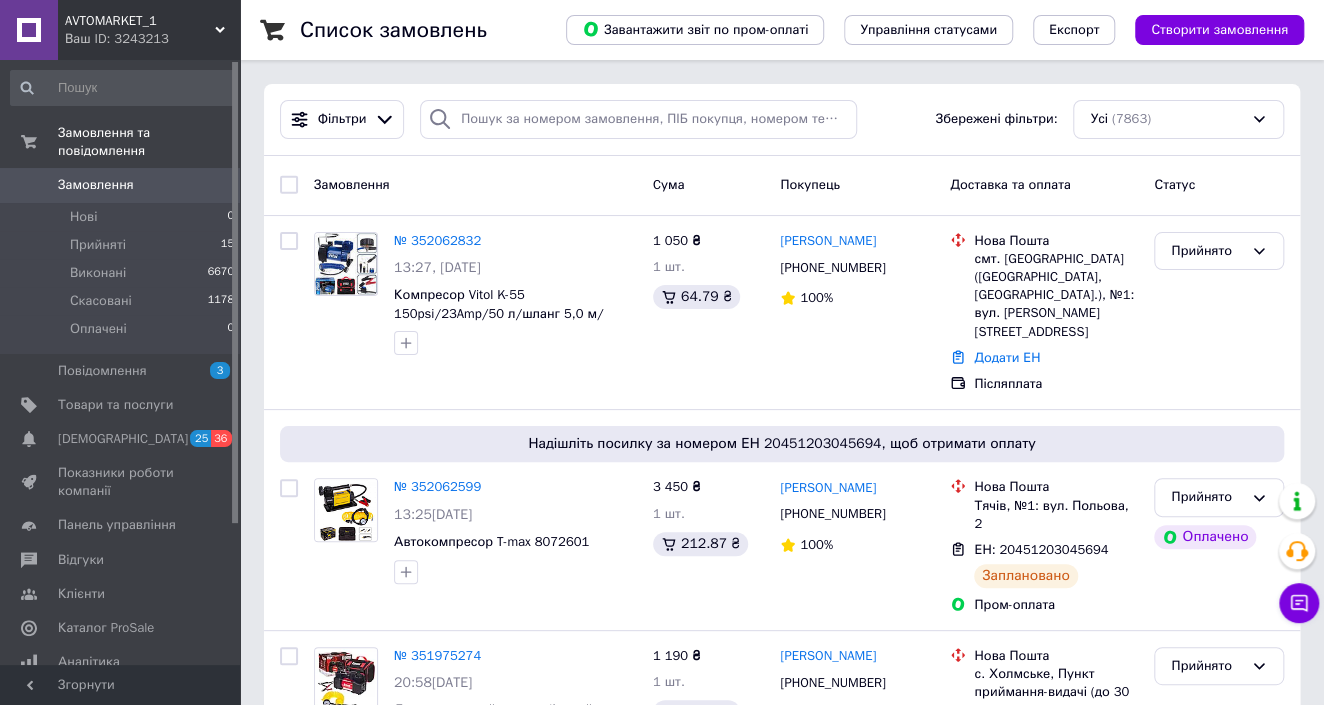 click on "Замовлення 0" at bounding box center (123, 185) 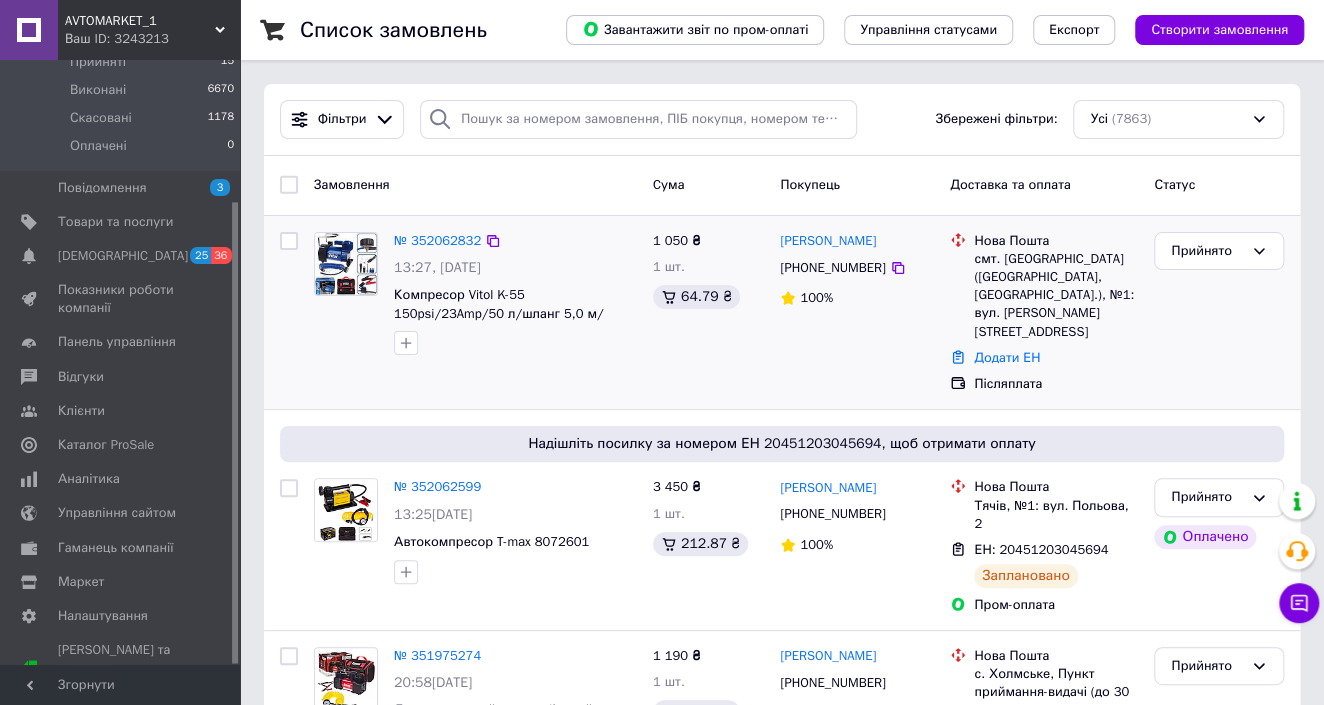 scroll, scrollTop: 185, scrollLeft: 0, axis: vertical 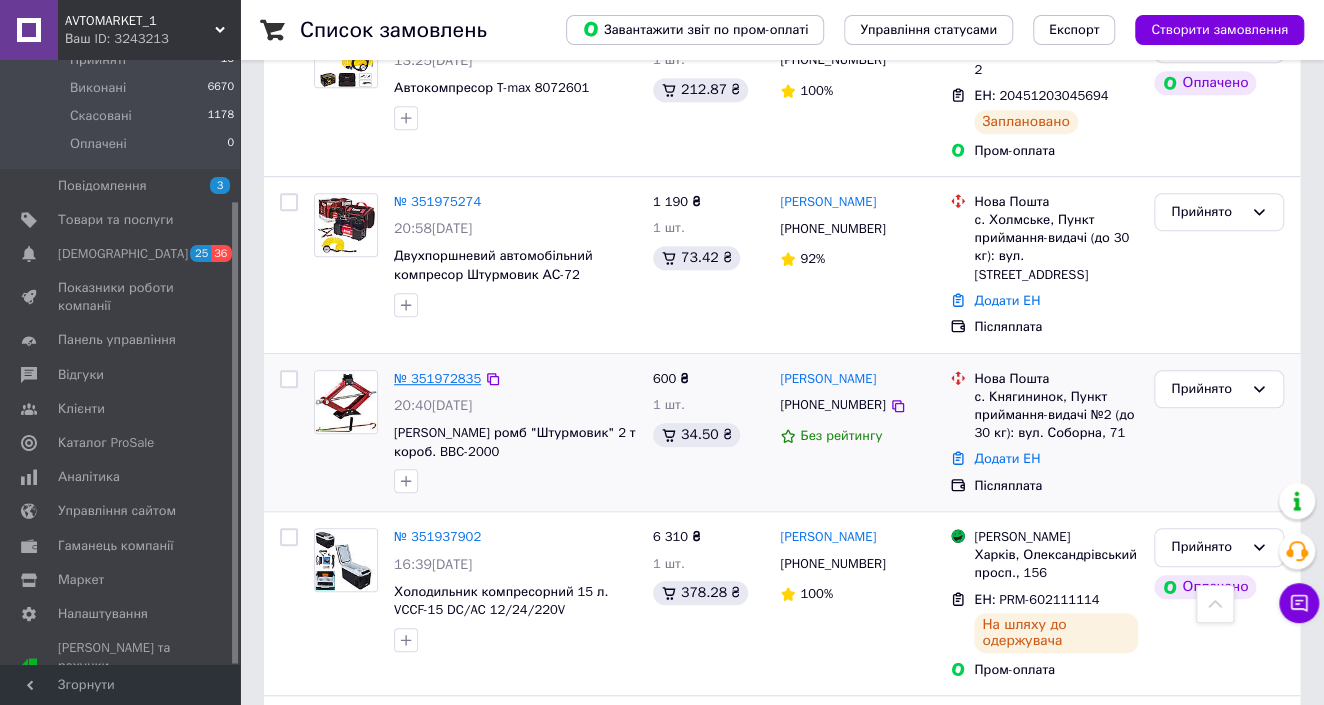 click on "№ 351972835" at bounding box center [437, 378] 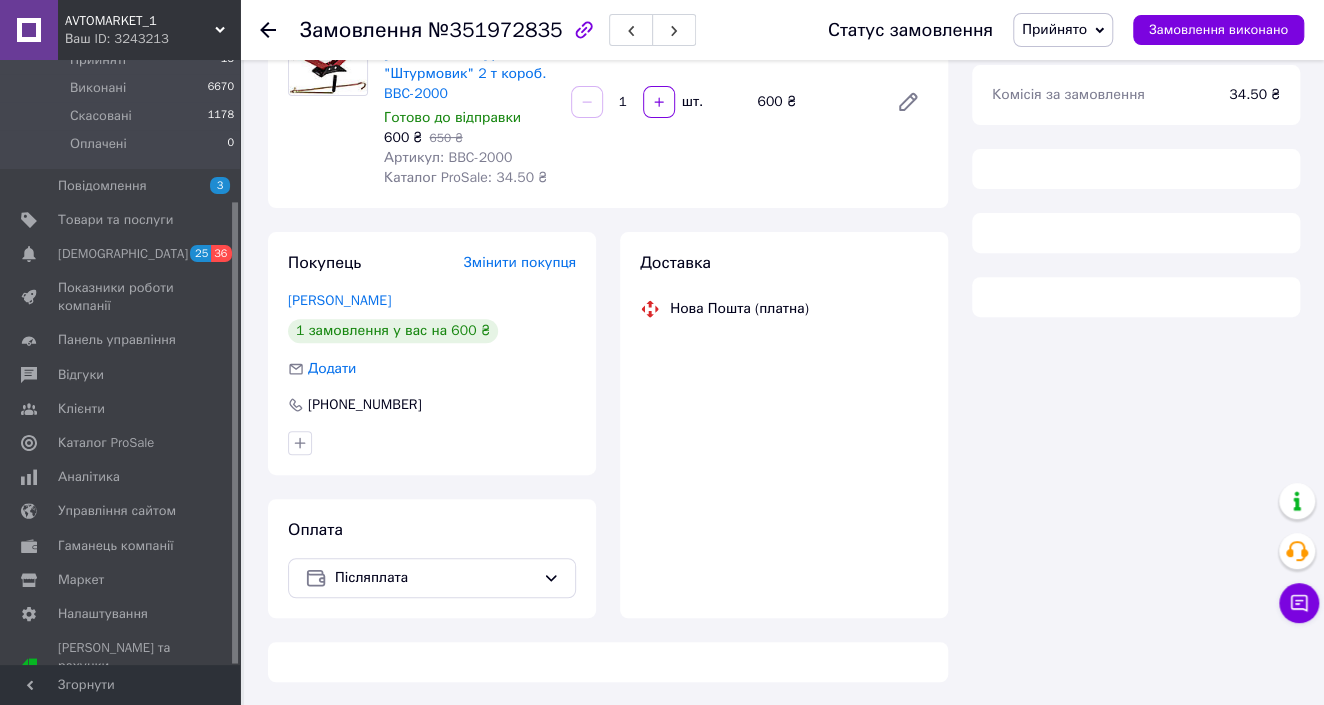 scroll, scrollTop: 454, scrollLeft: 0, axis: vertical 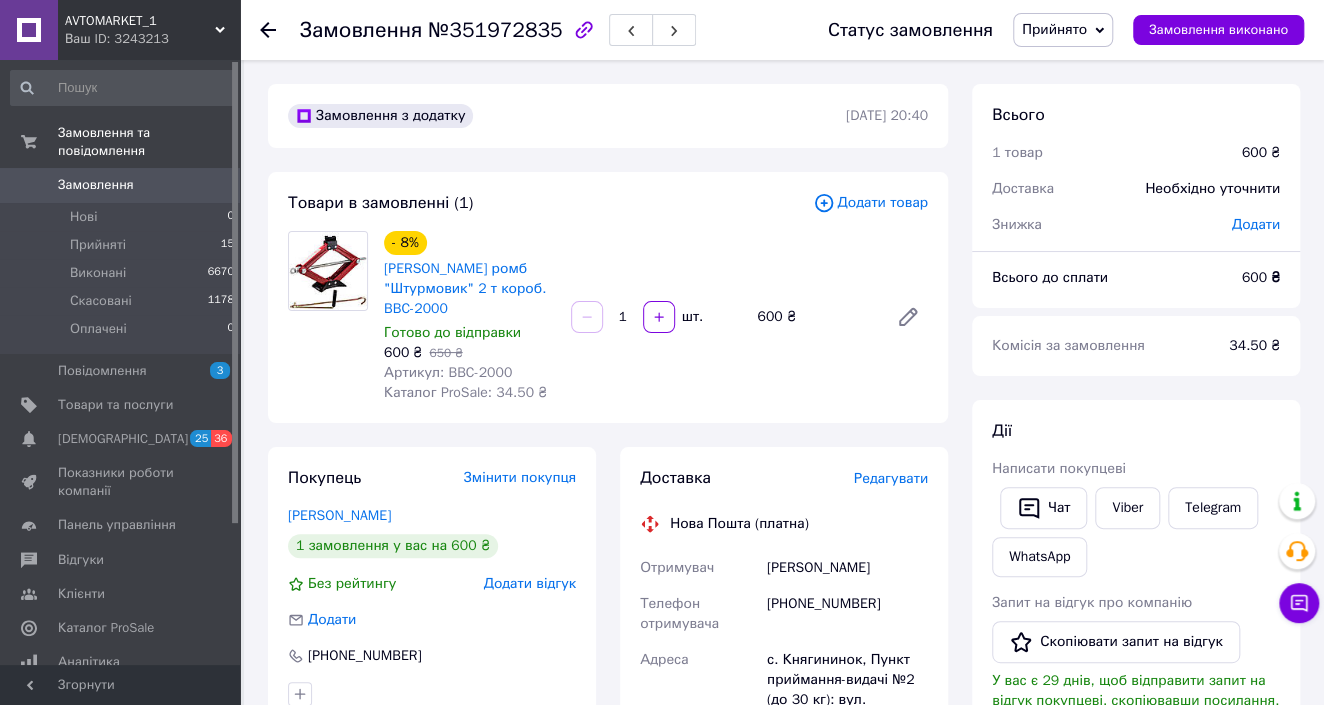click on "Замовлення" at bounding box center [96, 185] 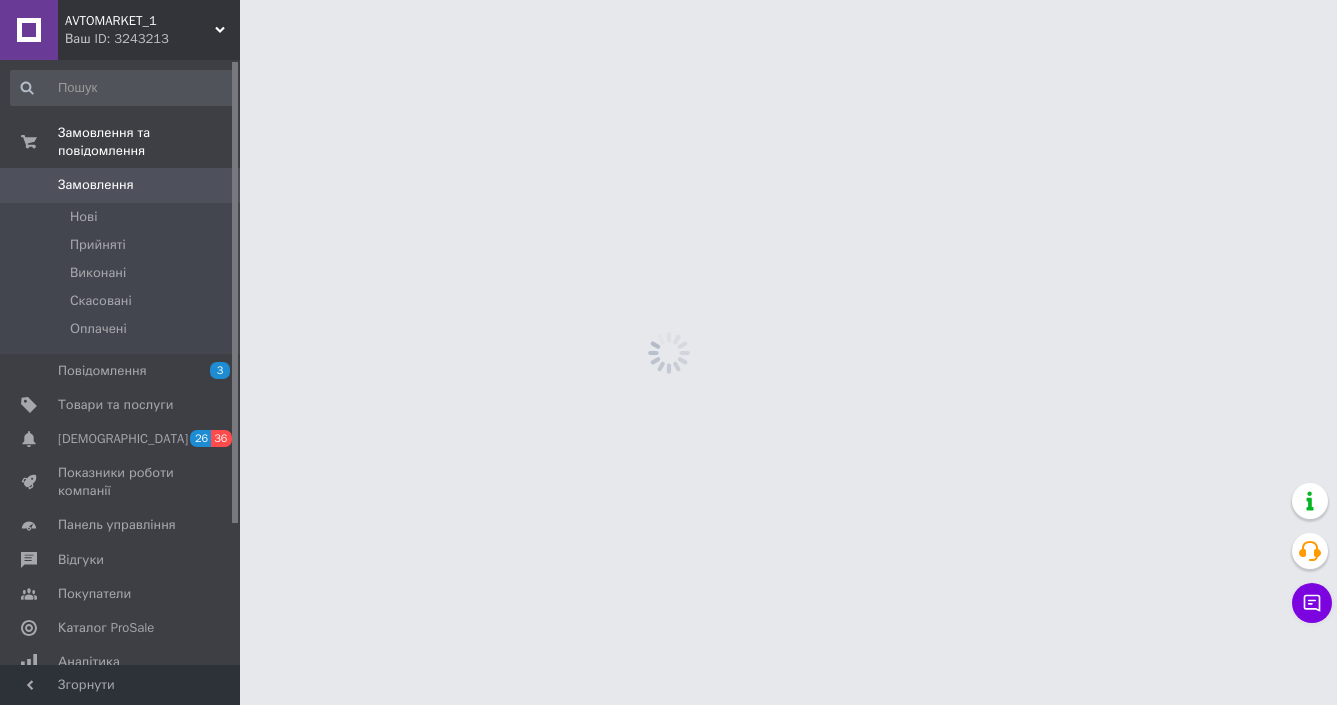 scroll, scrollTop: 0, scrollLeft: 0, axis: both 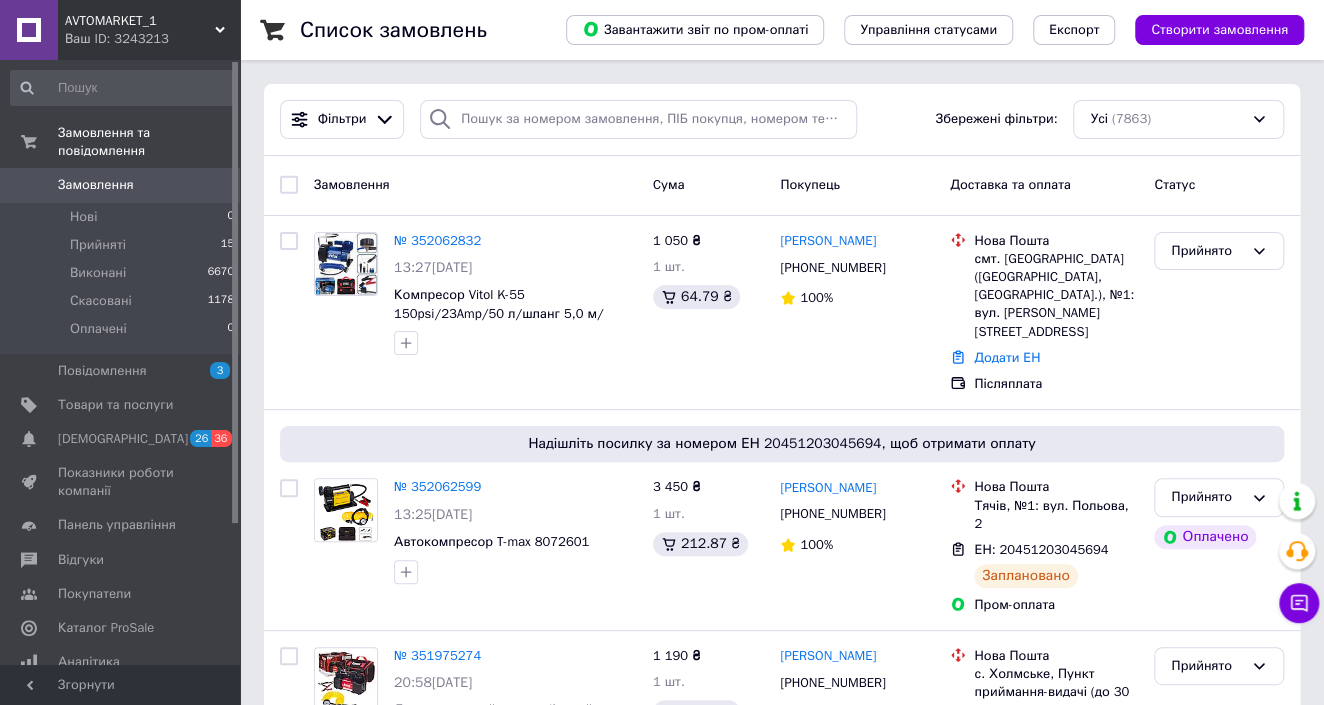 click on "Замовлення 0" at bounding box center (123, 185) 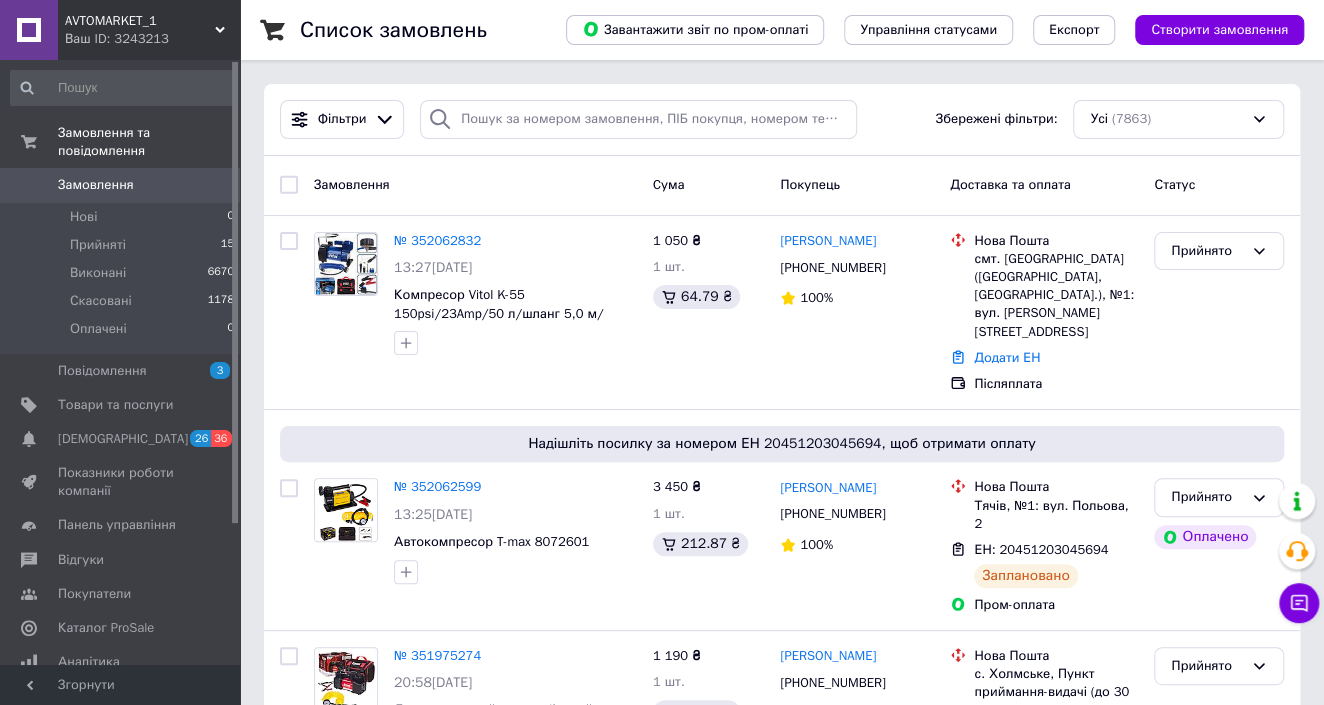 scroll, scrollTop: 616, scrollLeft: 0, axis: vertical 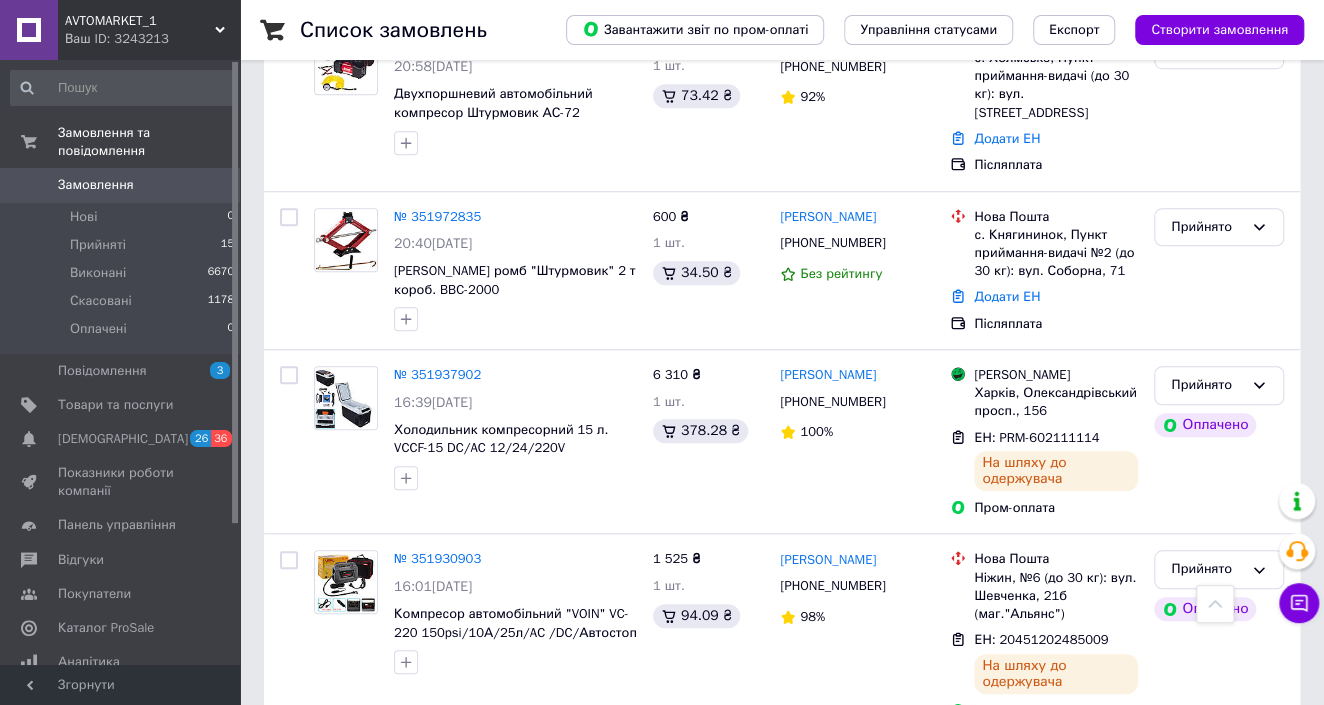 click on "Замовлення" at bounding box center [96, 185] 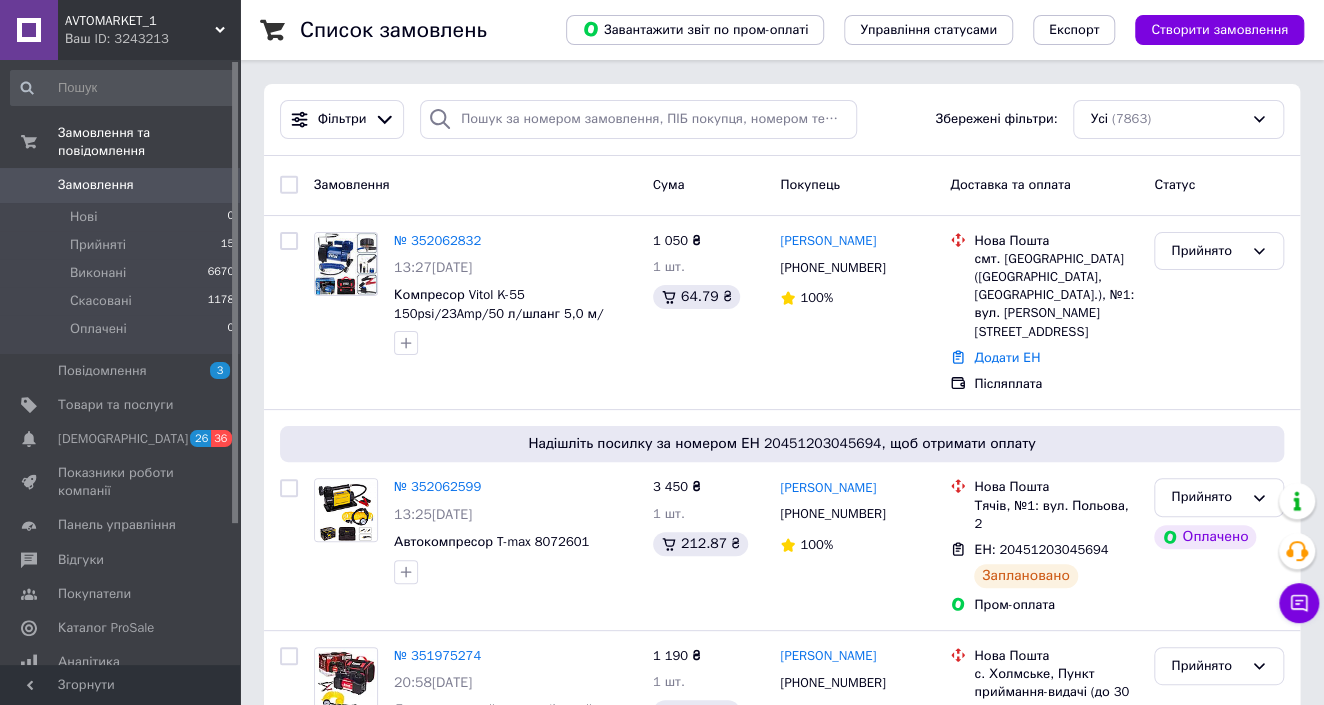 click on "Замовлення" at bounding box center [96, 185] 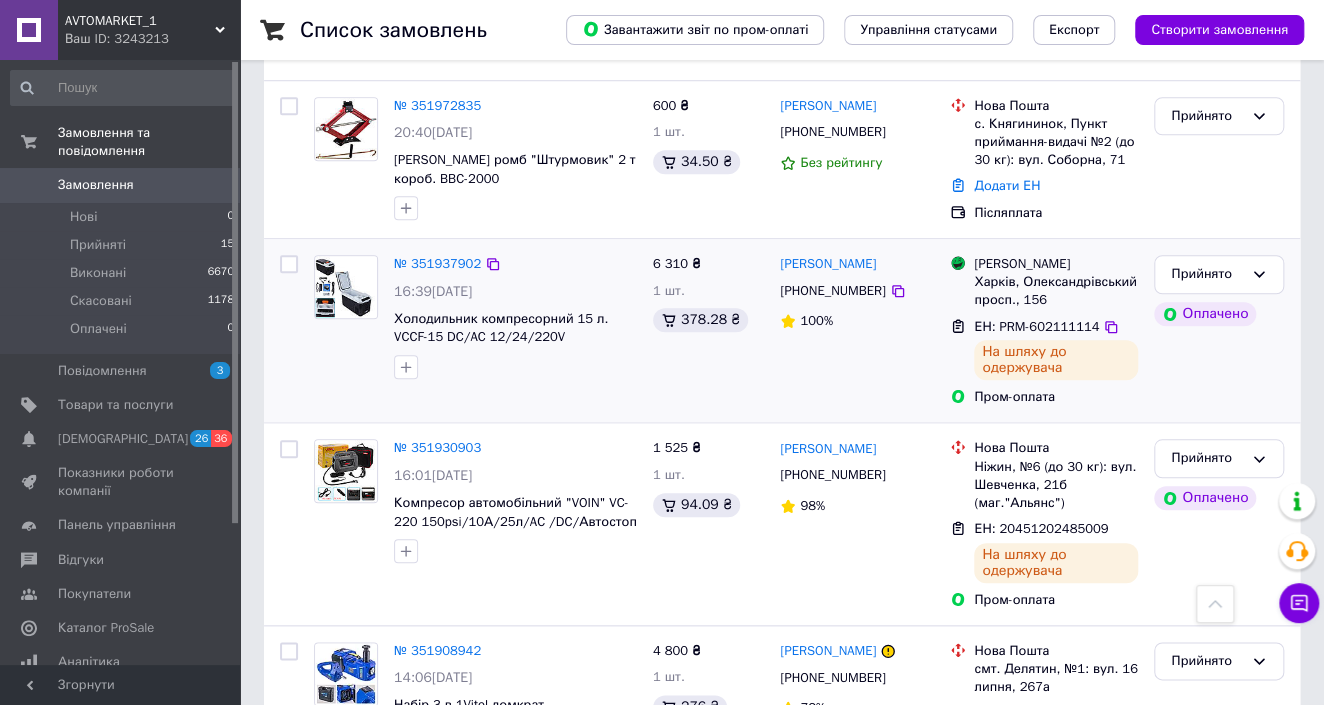 scroll, scrollTop: 818, scrollLeft: 0, axis: vertical 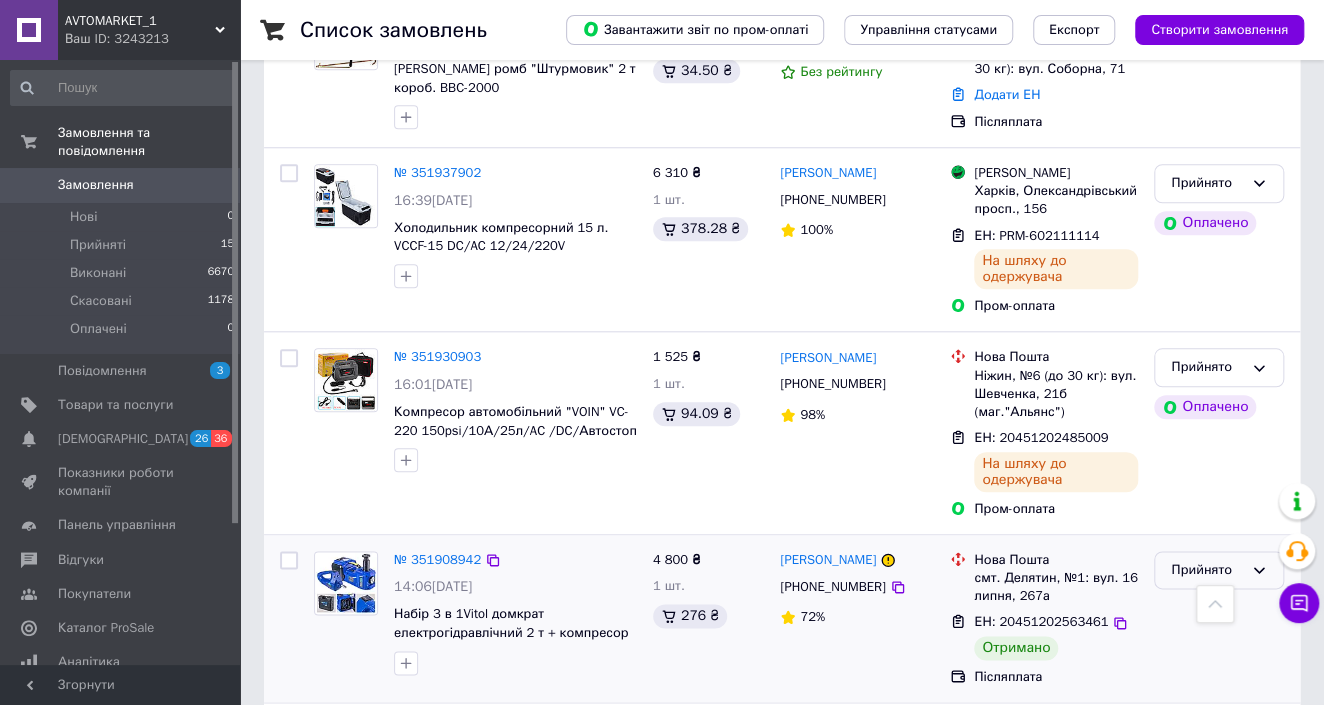 click on "Прийнято" at bounding box center [1207, 570] 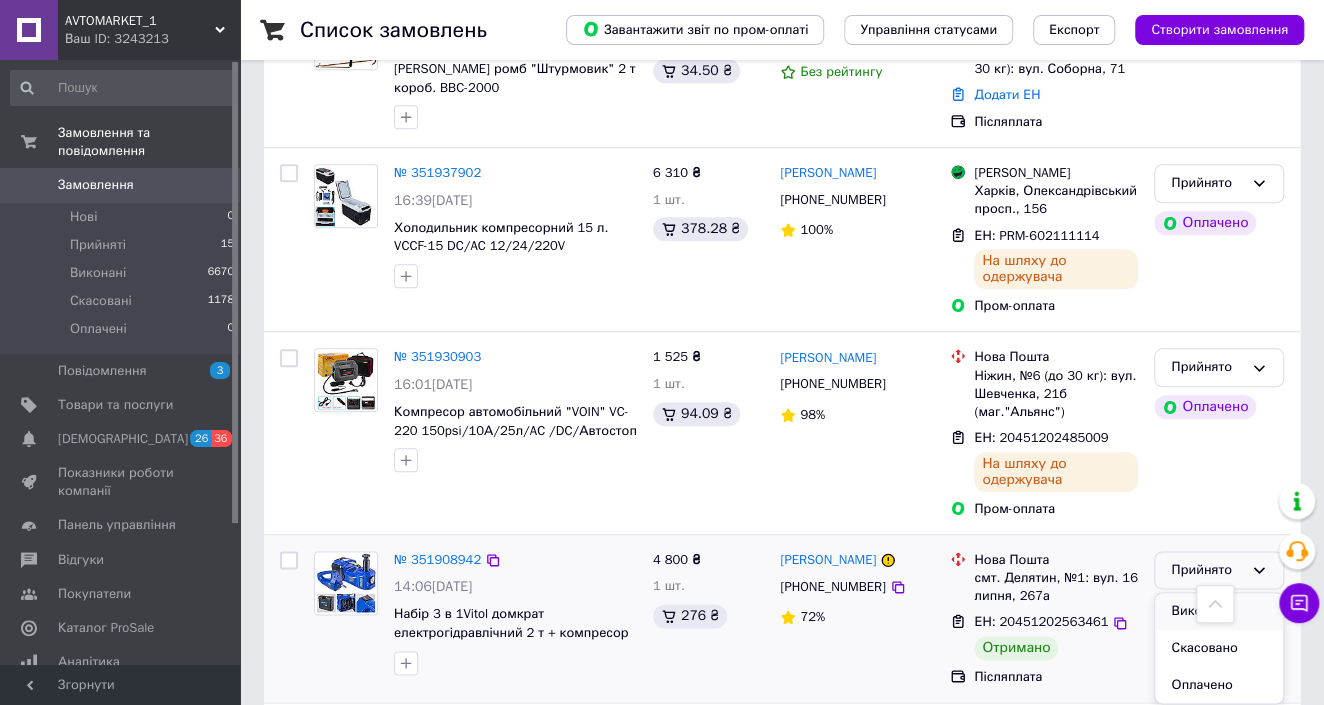 click on "Виконано" at bounding box center [1219, 611] 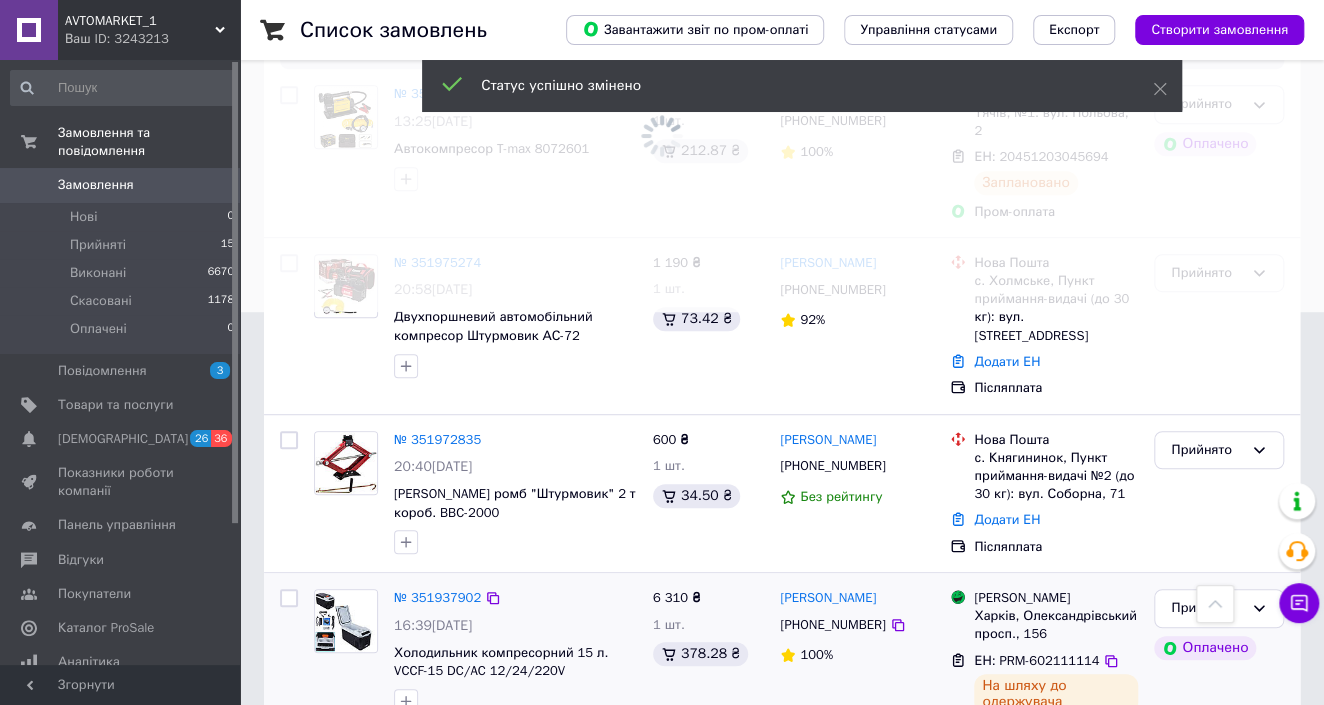 scroll, scrollTop: 363, scrollLeft: 0, axis: vertical 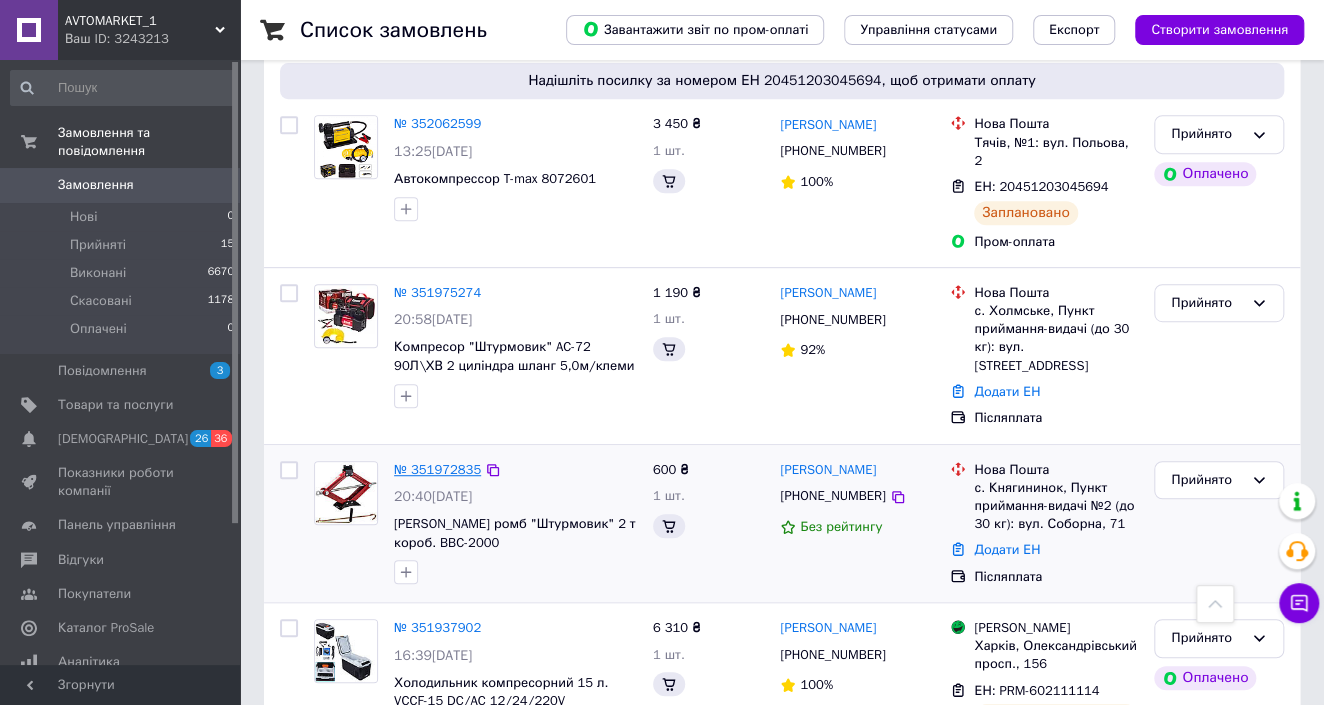 click on "№ 351972835" at bounding box center [437, 469] 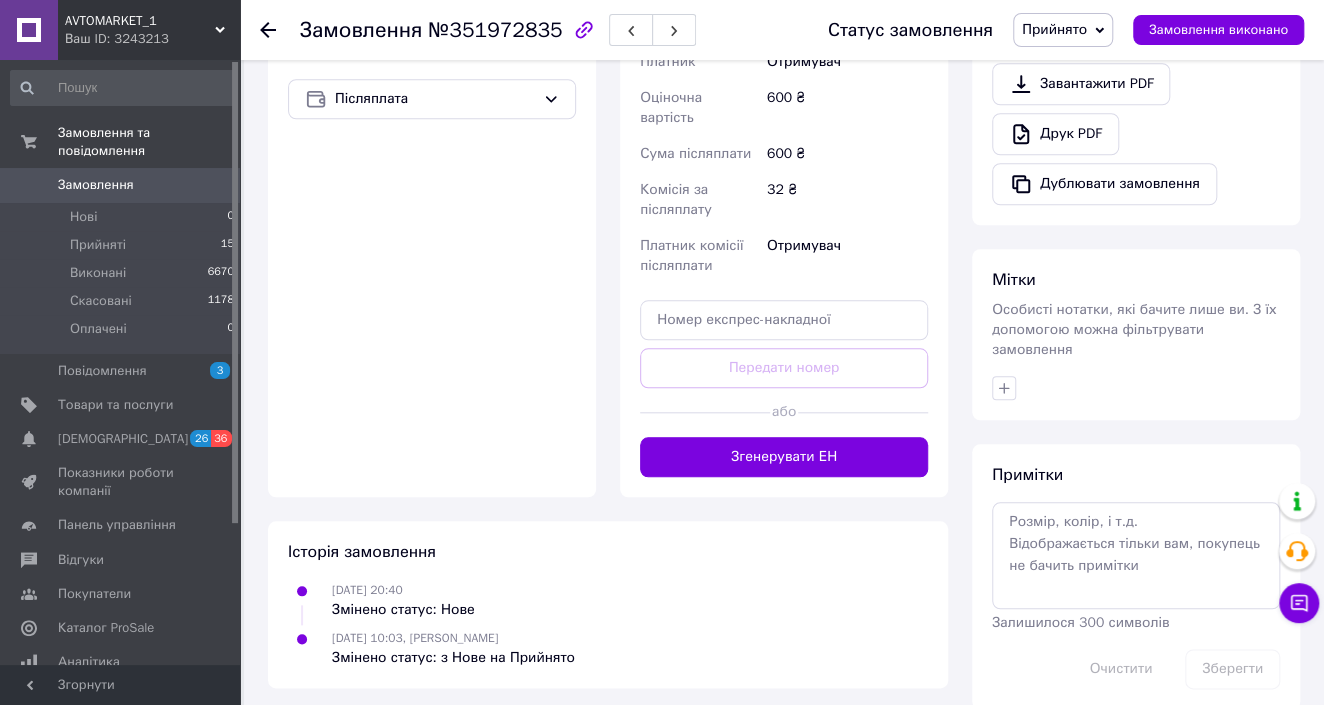 scroll, scrollTop: 733, scrollLeft: 0, axis: vertical 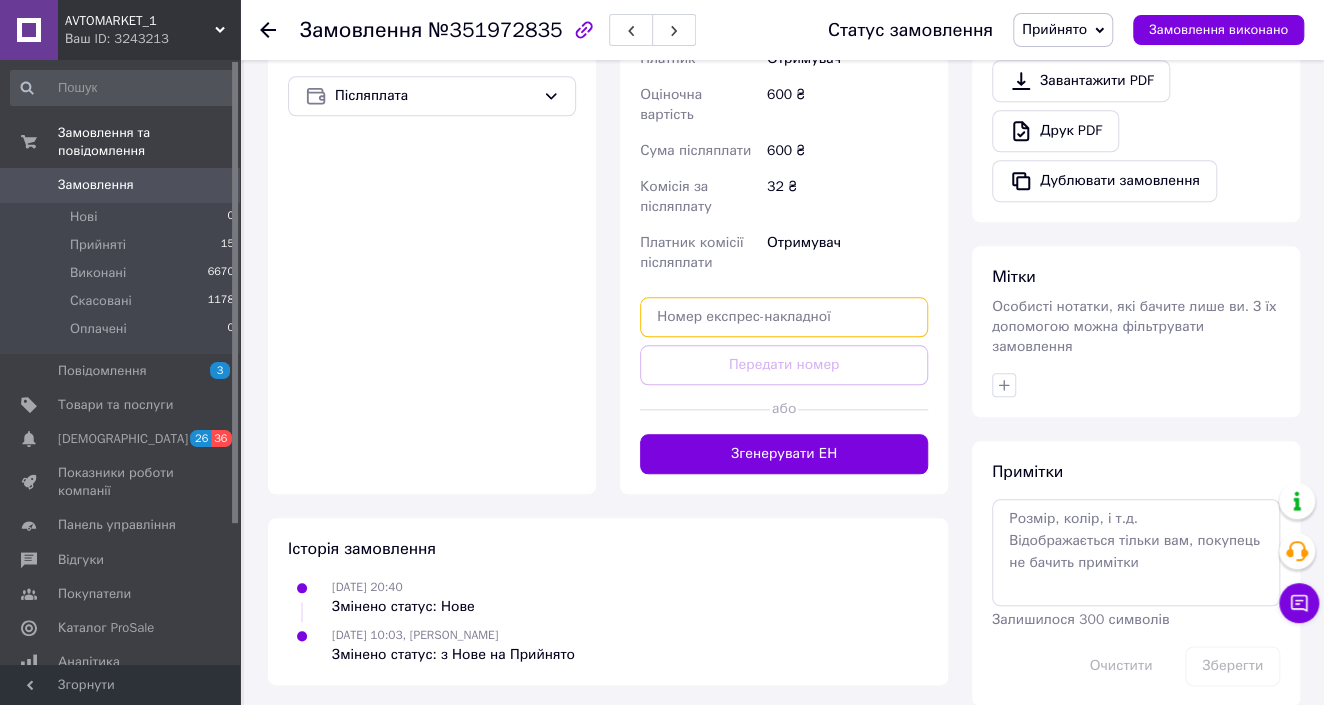 click at bounding box center [784, 317] 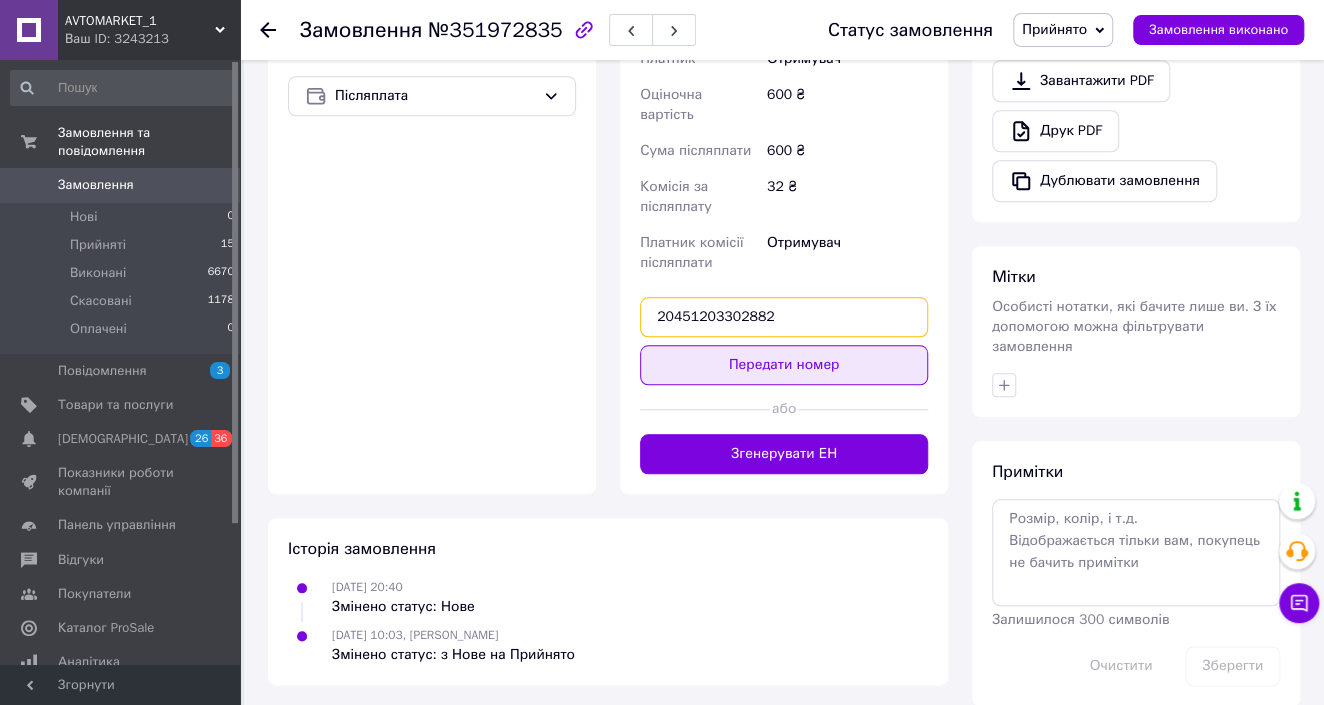 type on "20451203302882" 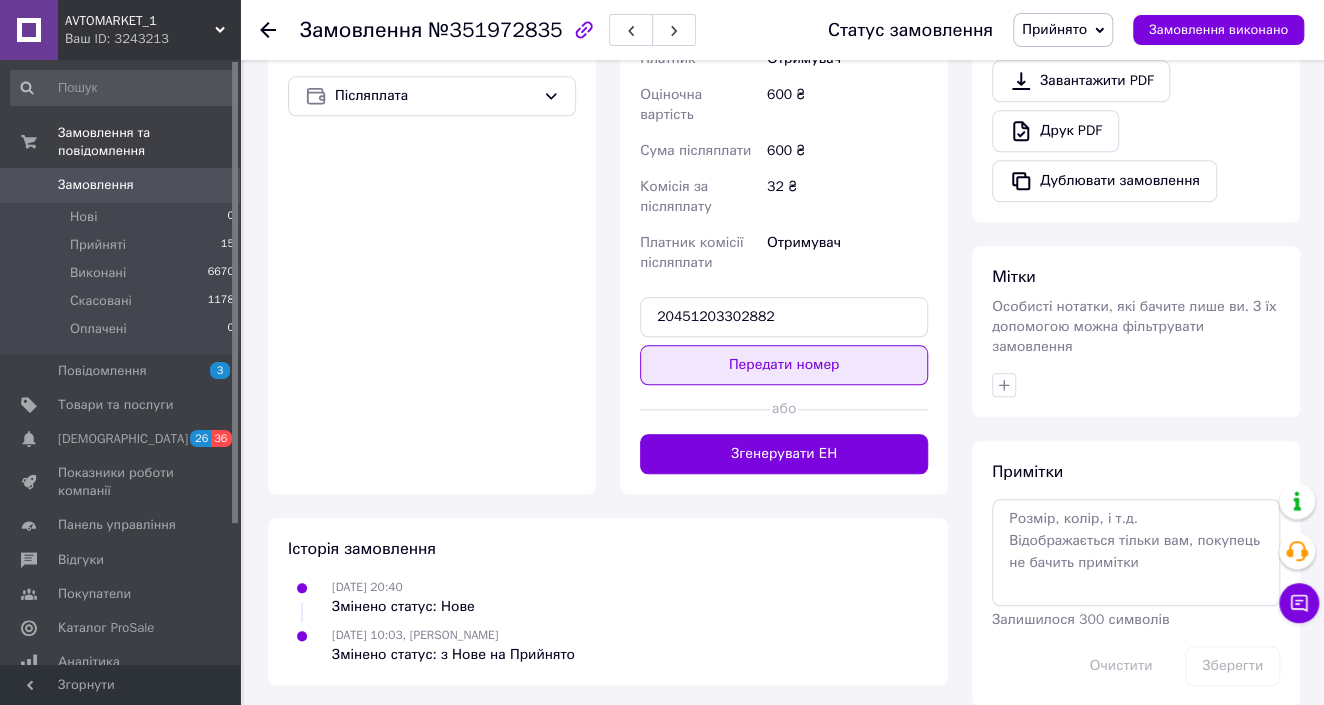 click on "Передати номер" at bounding box center [784, 365] 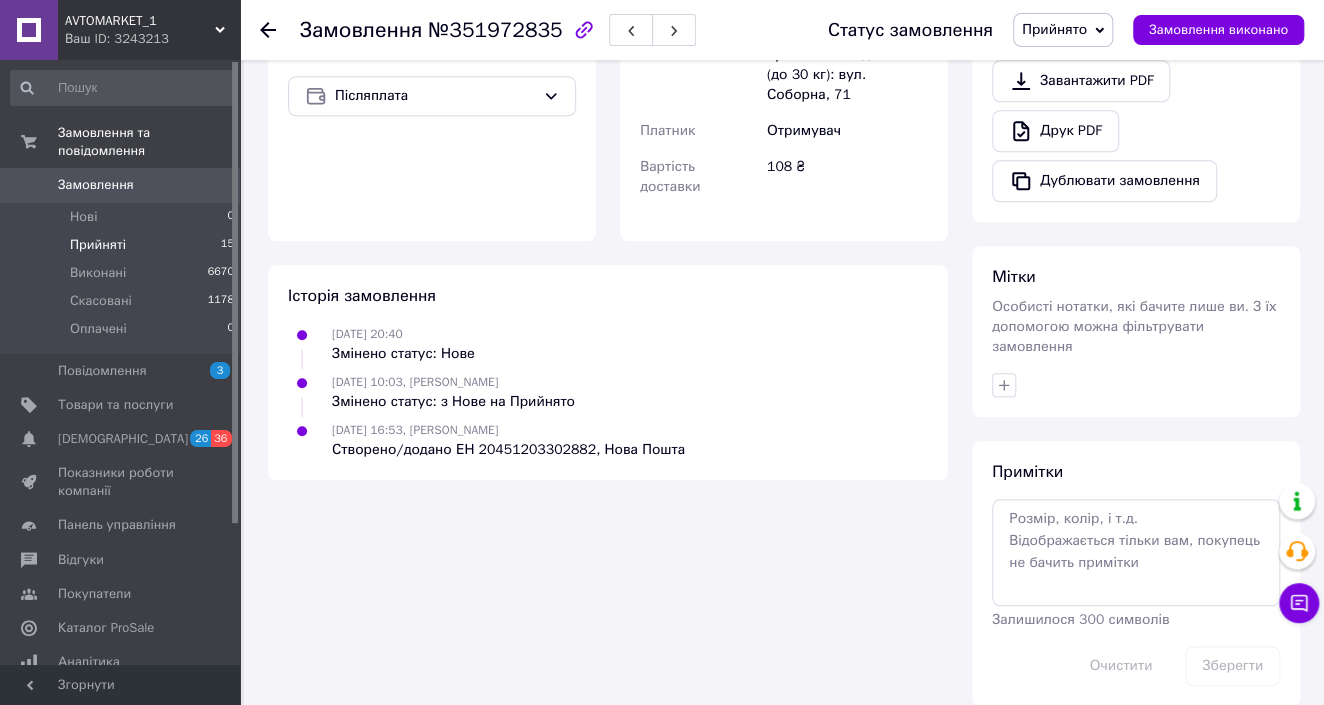 click on "Прийняті 15" at bounding box center (123, 245) 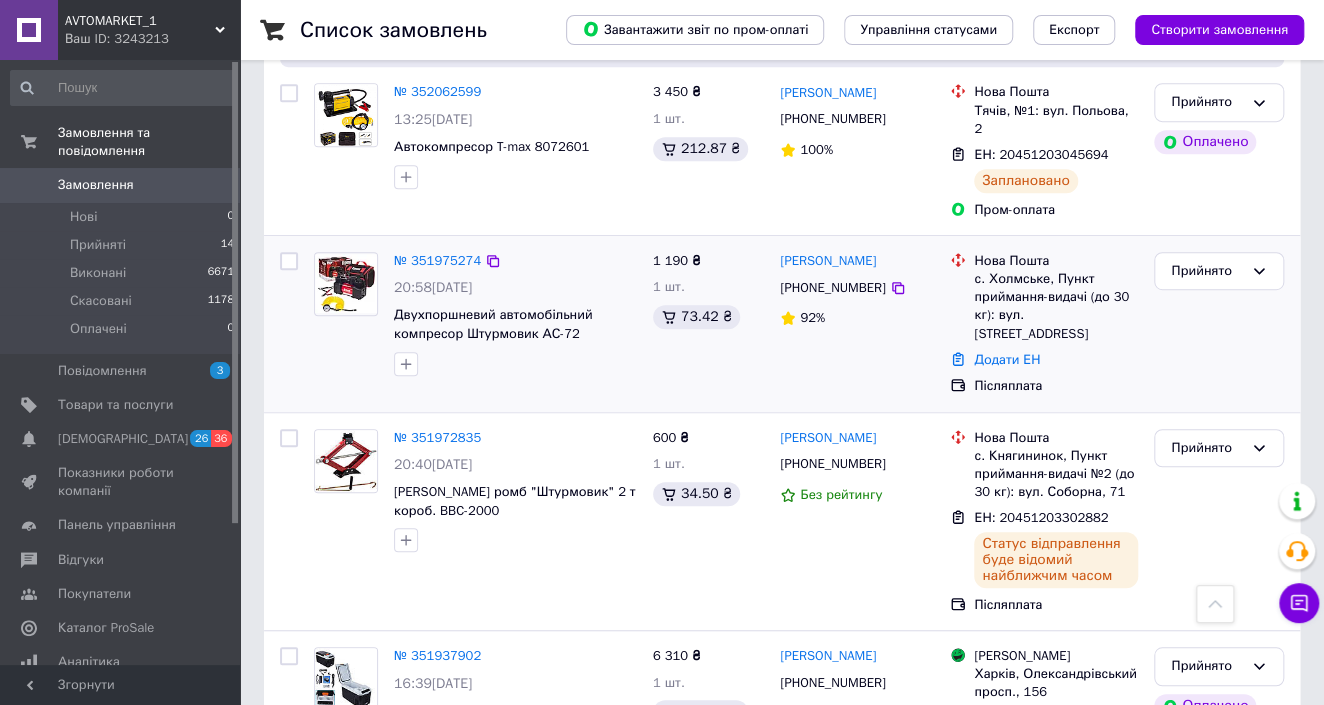 scroll, scrollTop: 363, scrollLeft: 0, axis: vertical 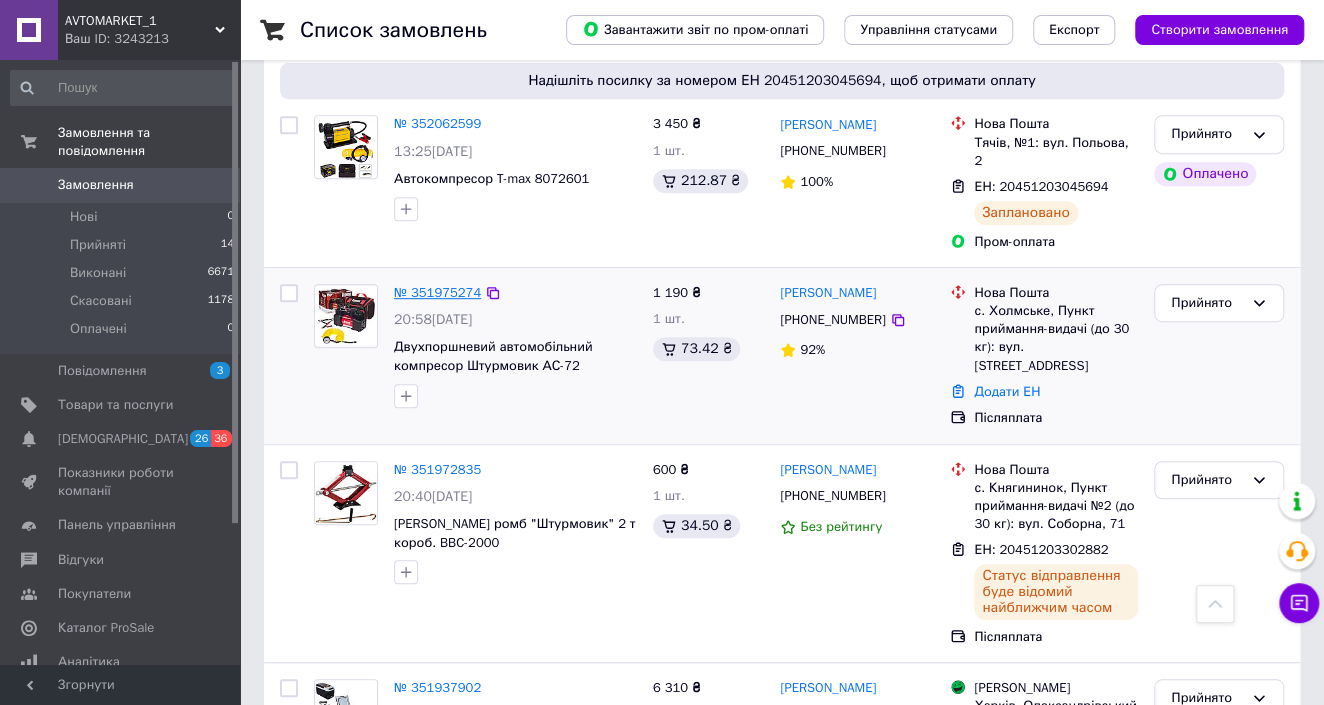 click on "№ 351975274" at bounding box center (437, 292) 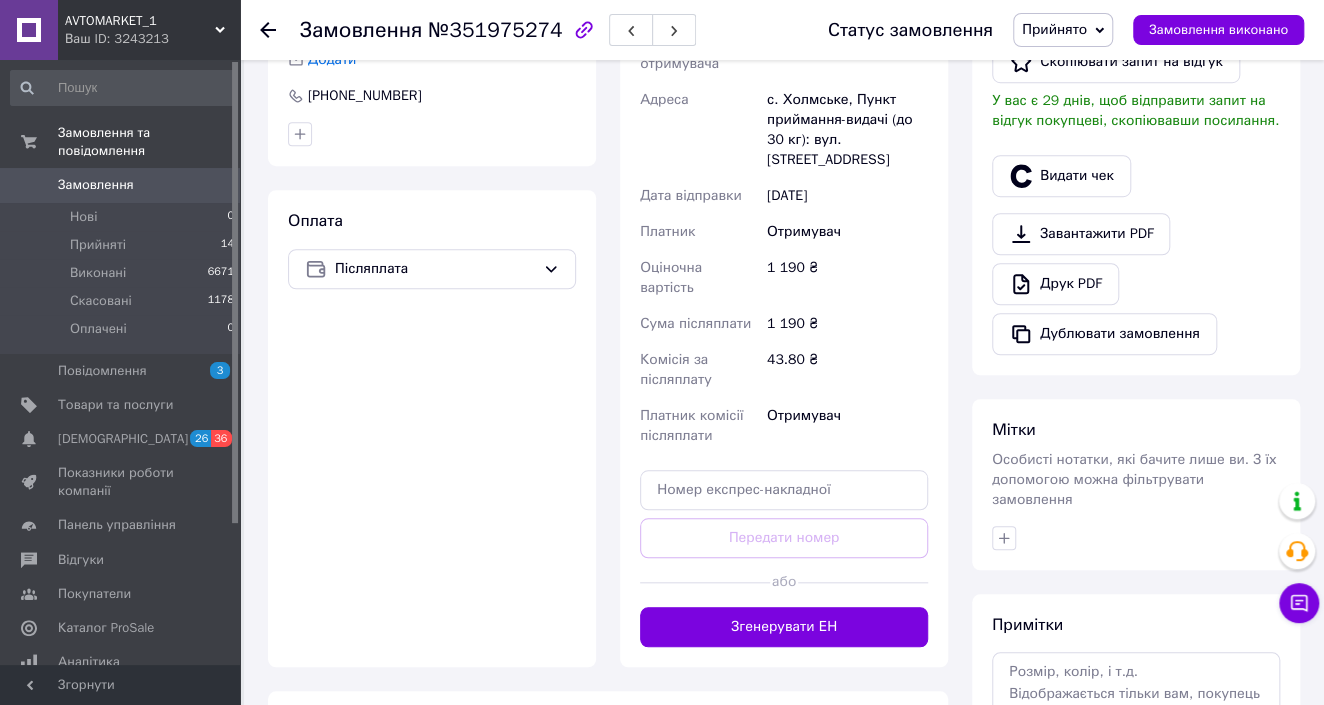 scroll, scrollTop: 636, scrollLeft: 0, axis: vertical 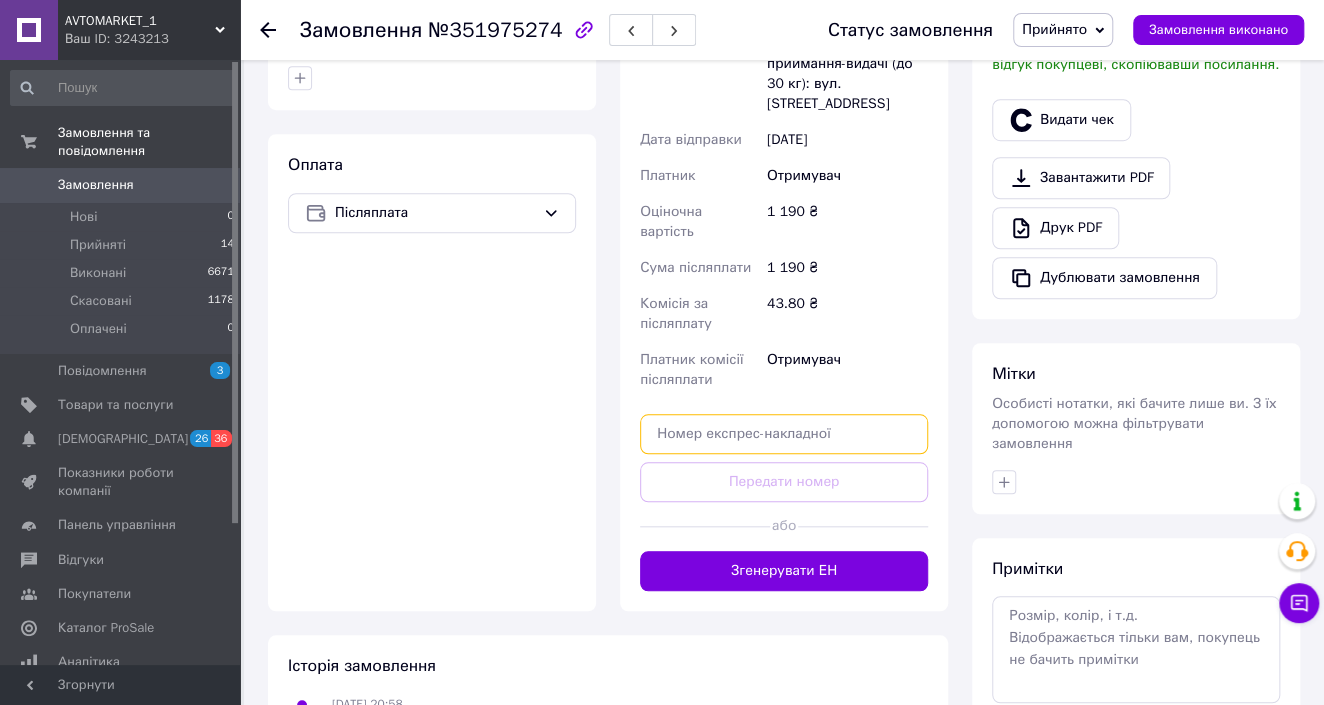 paste on "20451203304724" 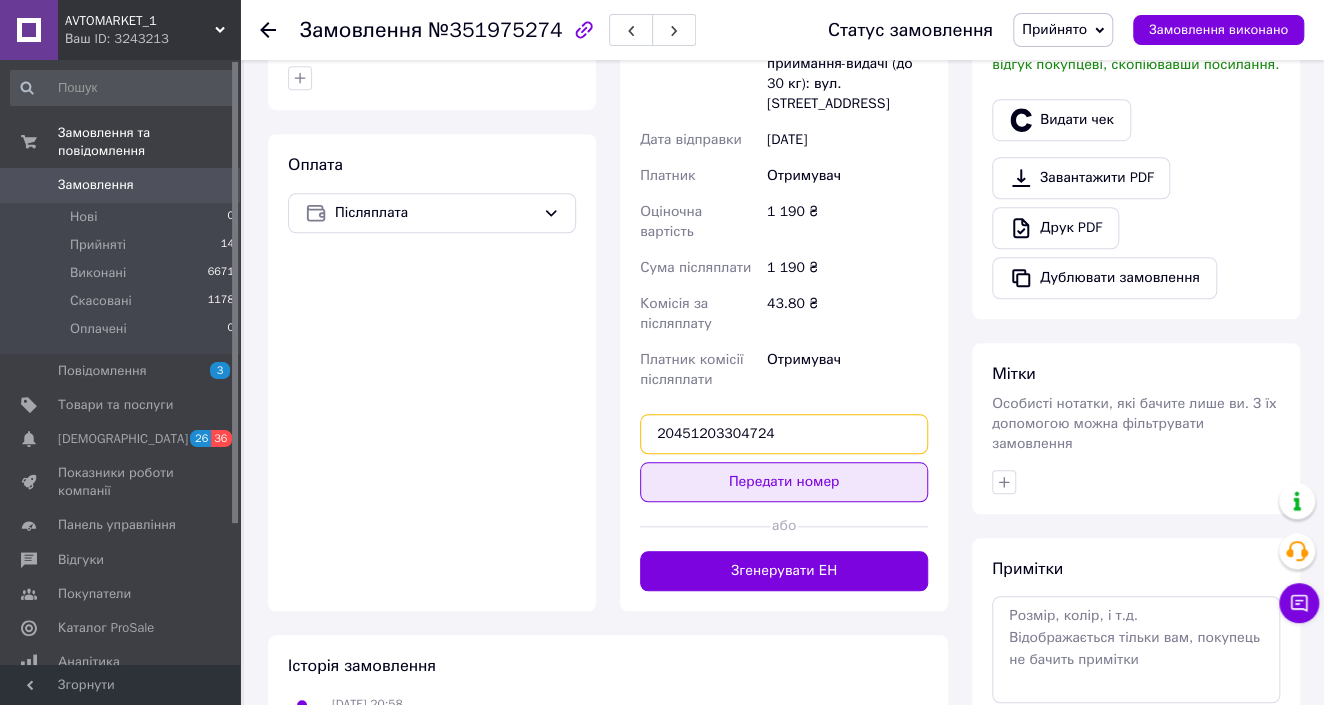 type on "20451203304724" 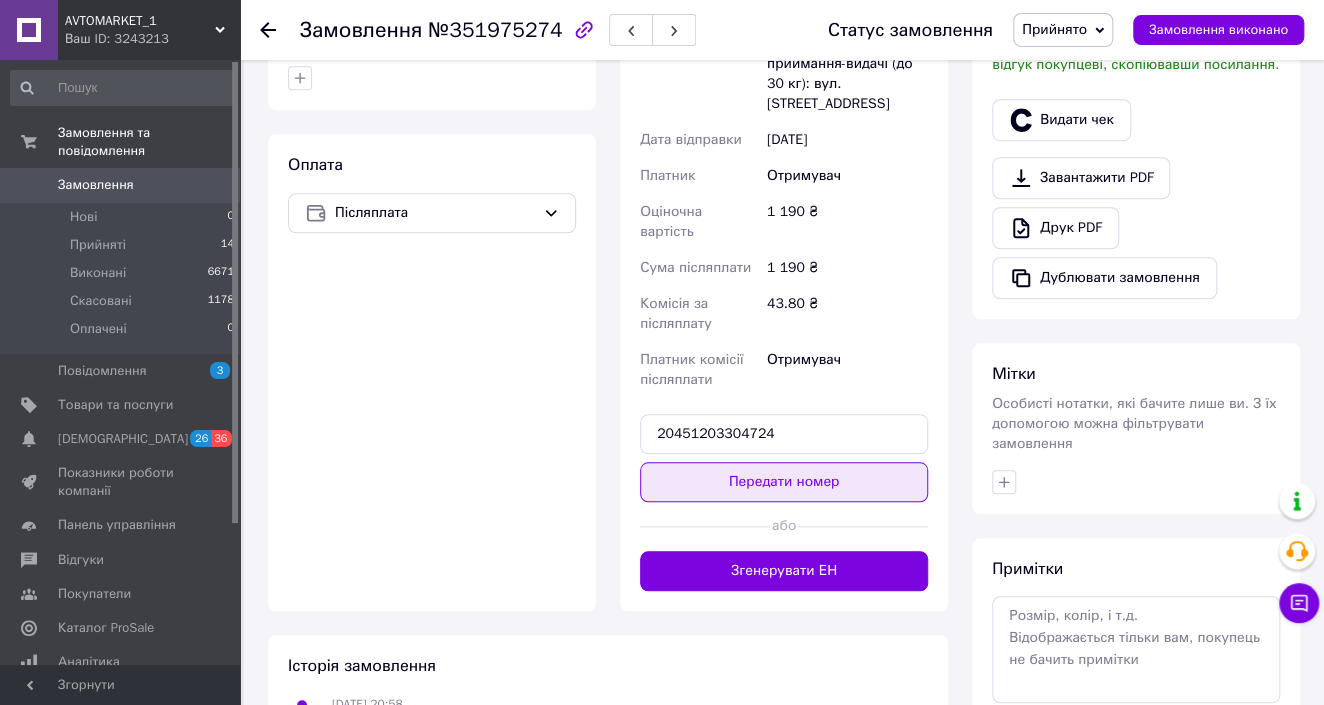 click on "Передати номер" at bounding box center (784, 482) 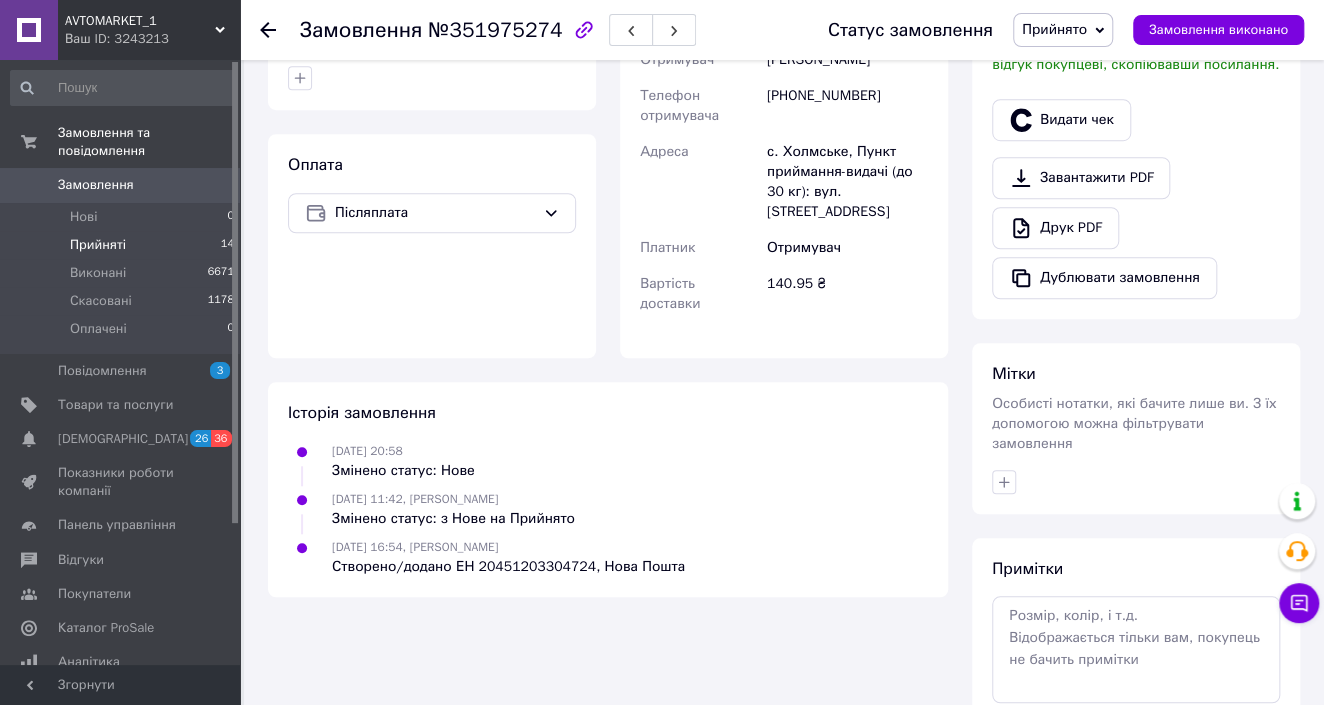 click on "Прийняті 14" at bounding box center [123, 245] 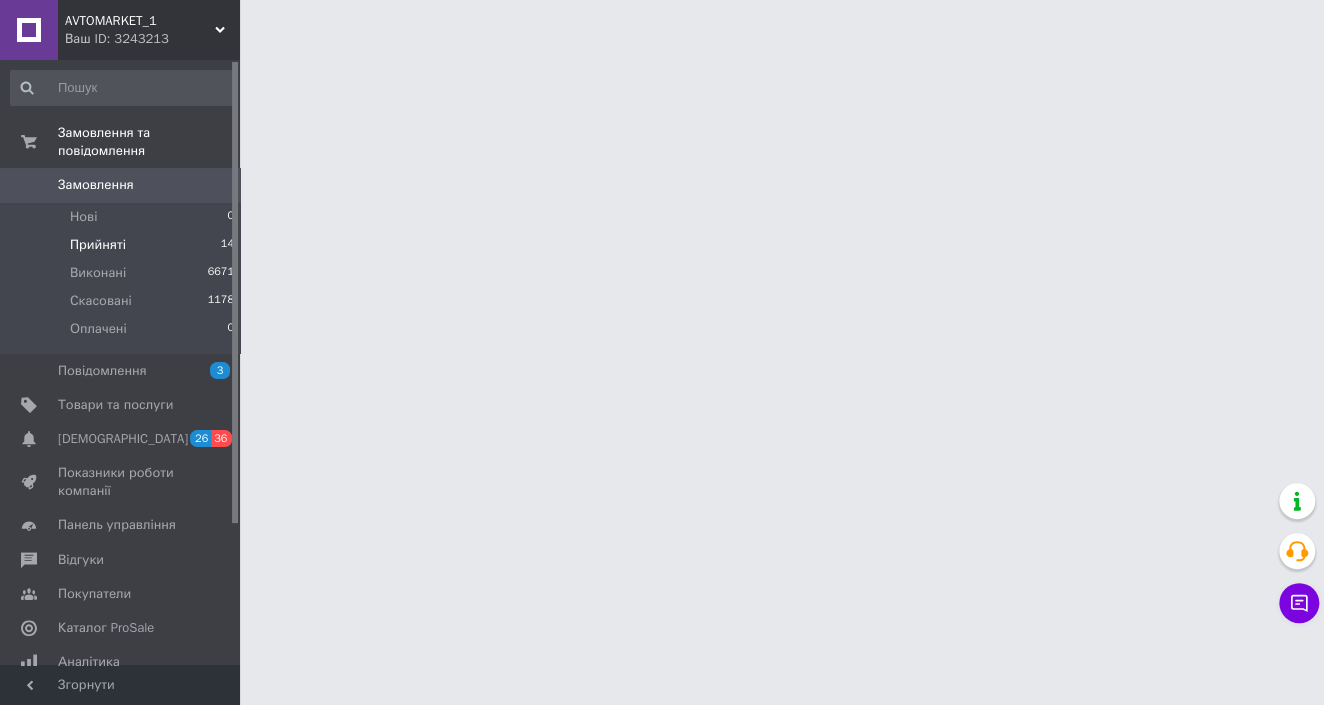 scroll, scrollTop: 0, scrollLeft: 0, axis: both 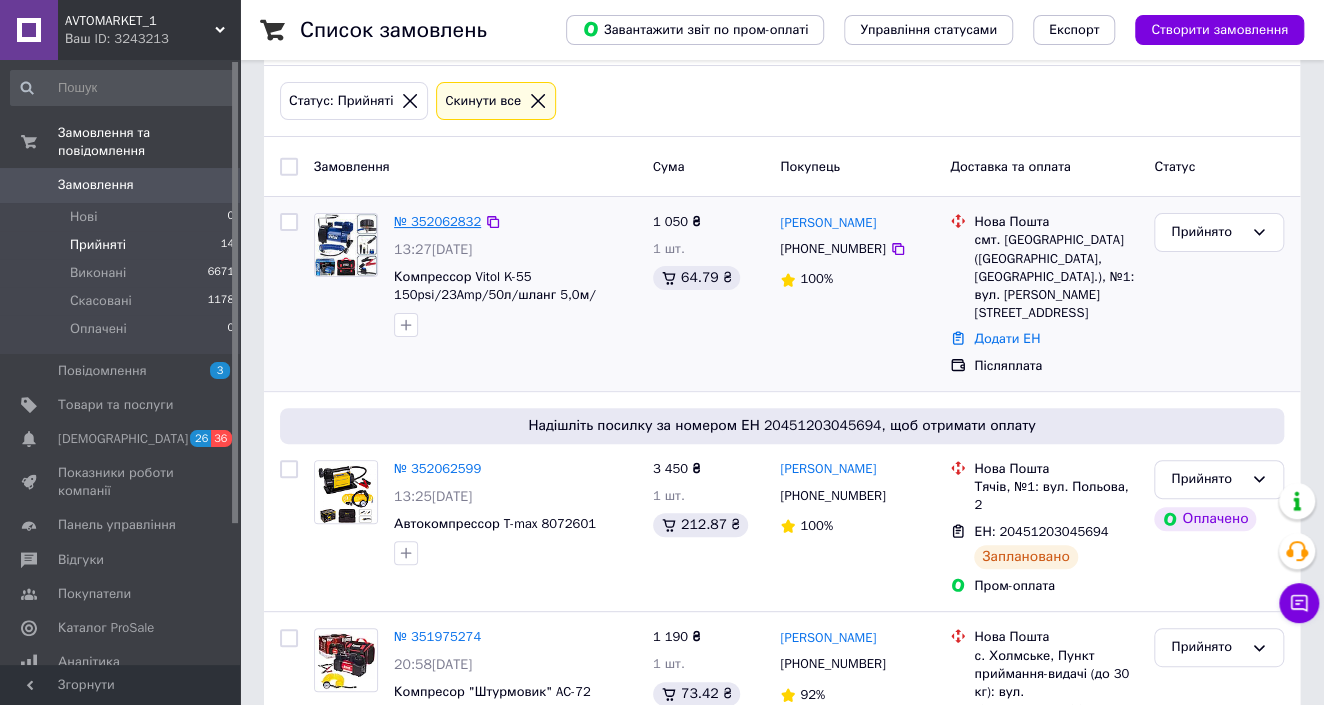 click on "№ 352062832" at bounding box center [437, 221] 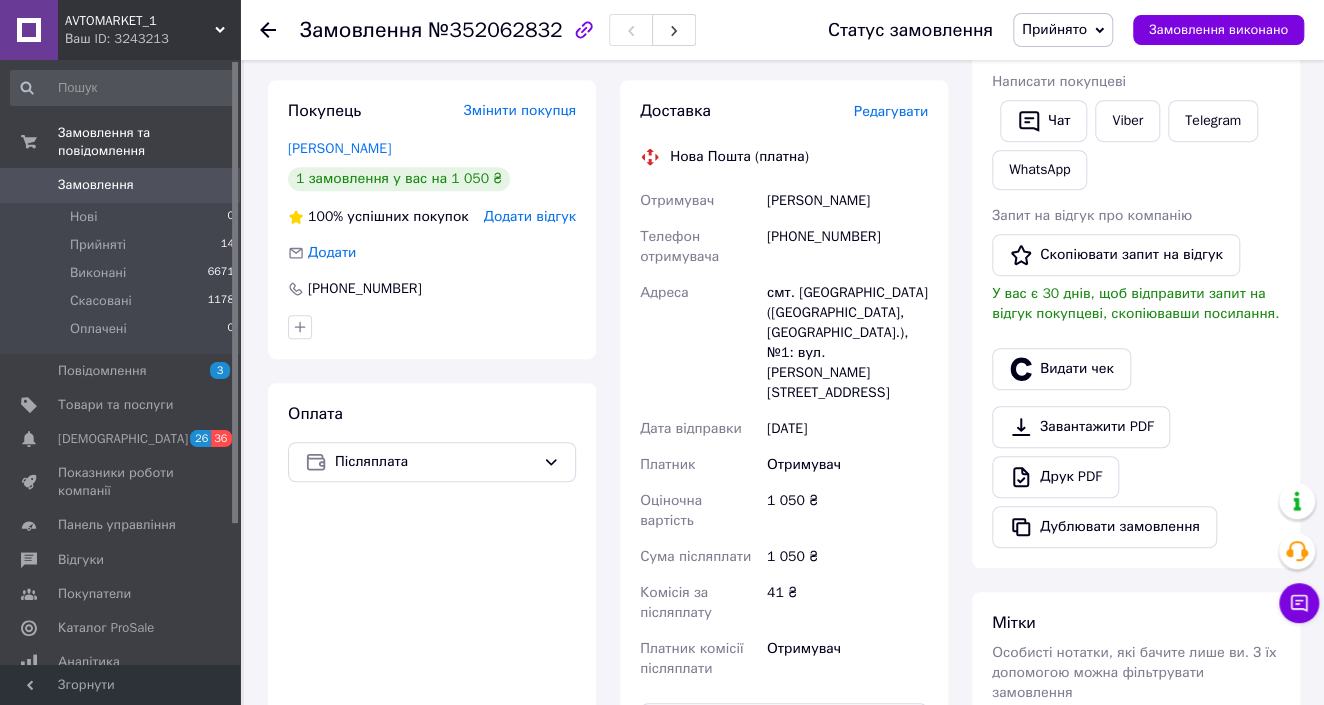 scroll, scrollTop: 545, scrollLeft: 0, axis: vertical 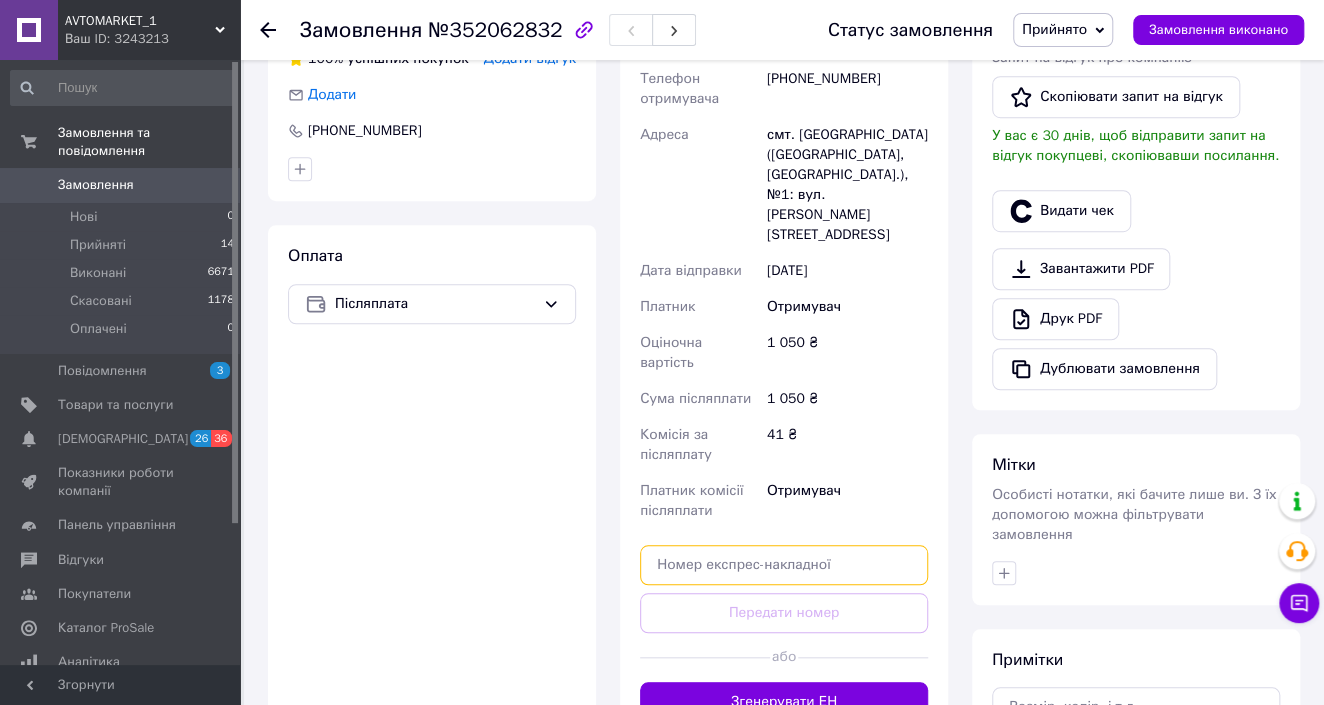 paste on "20451203306382" 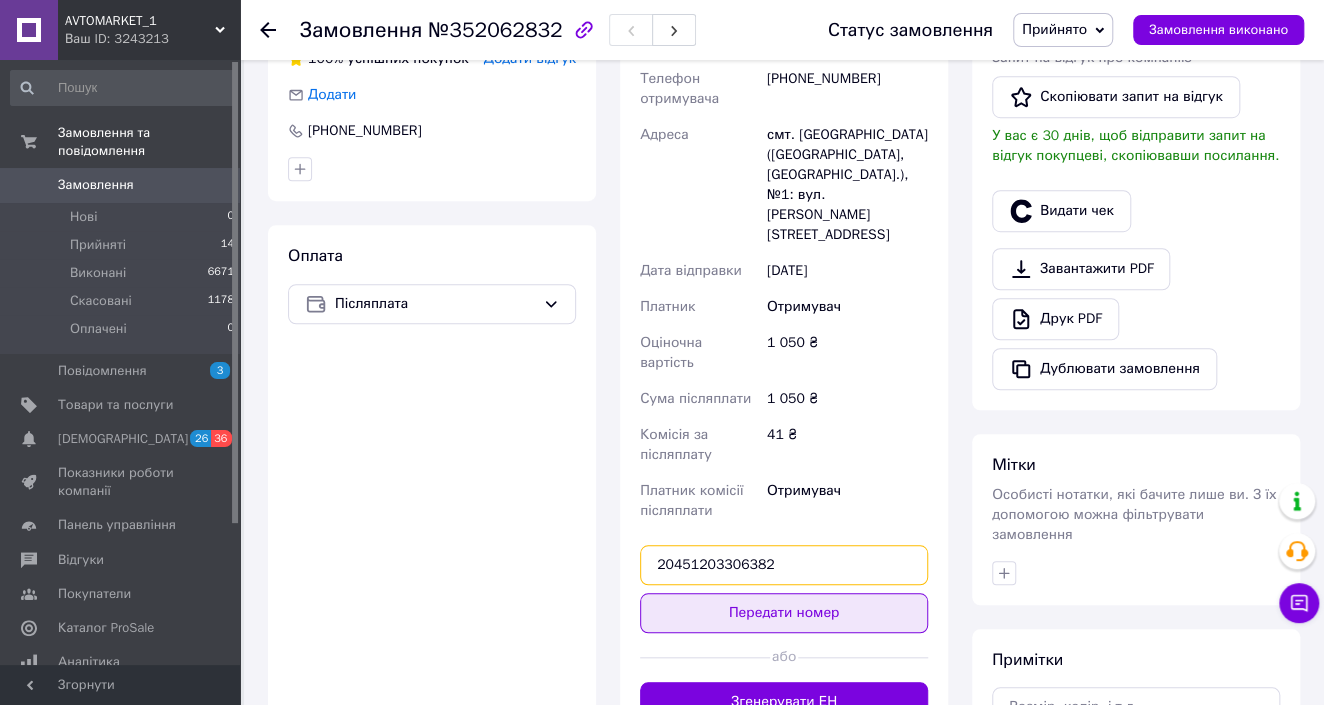 type on "20451203306382" 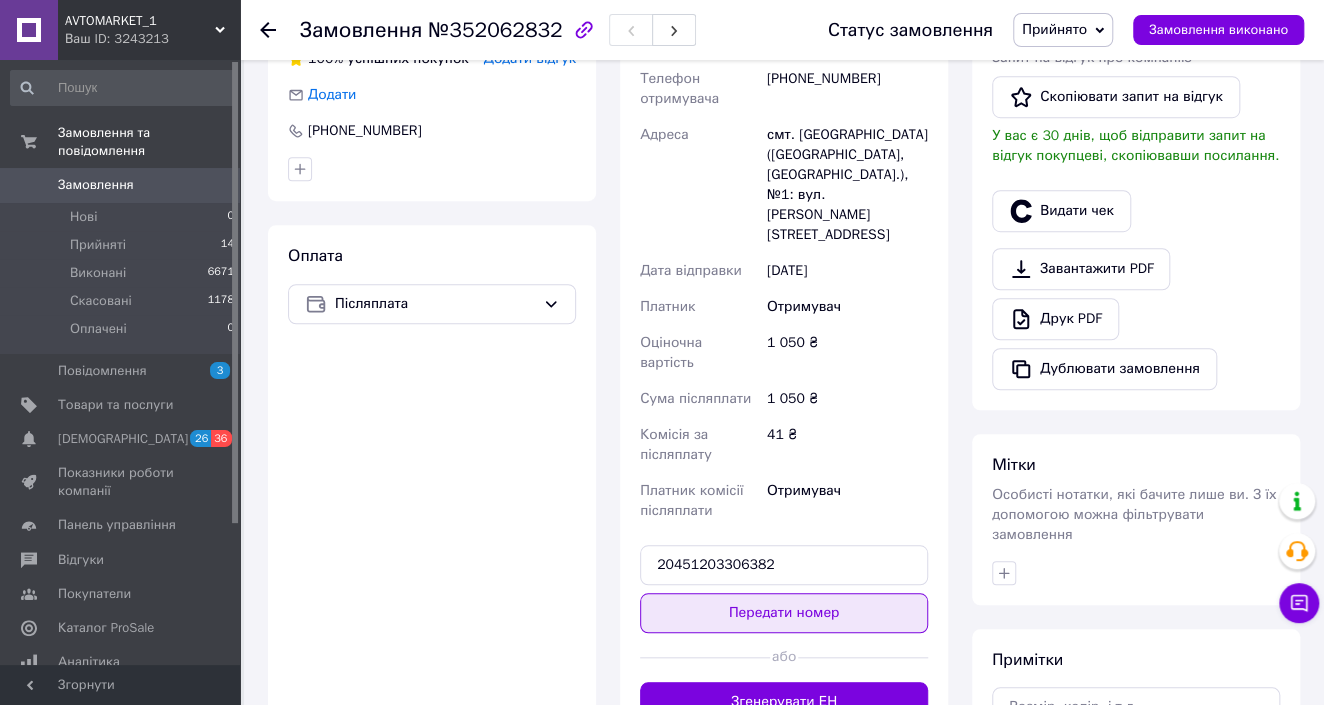 click on "Передати номер" at bounding box center (784, 613) 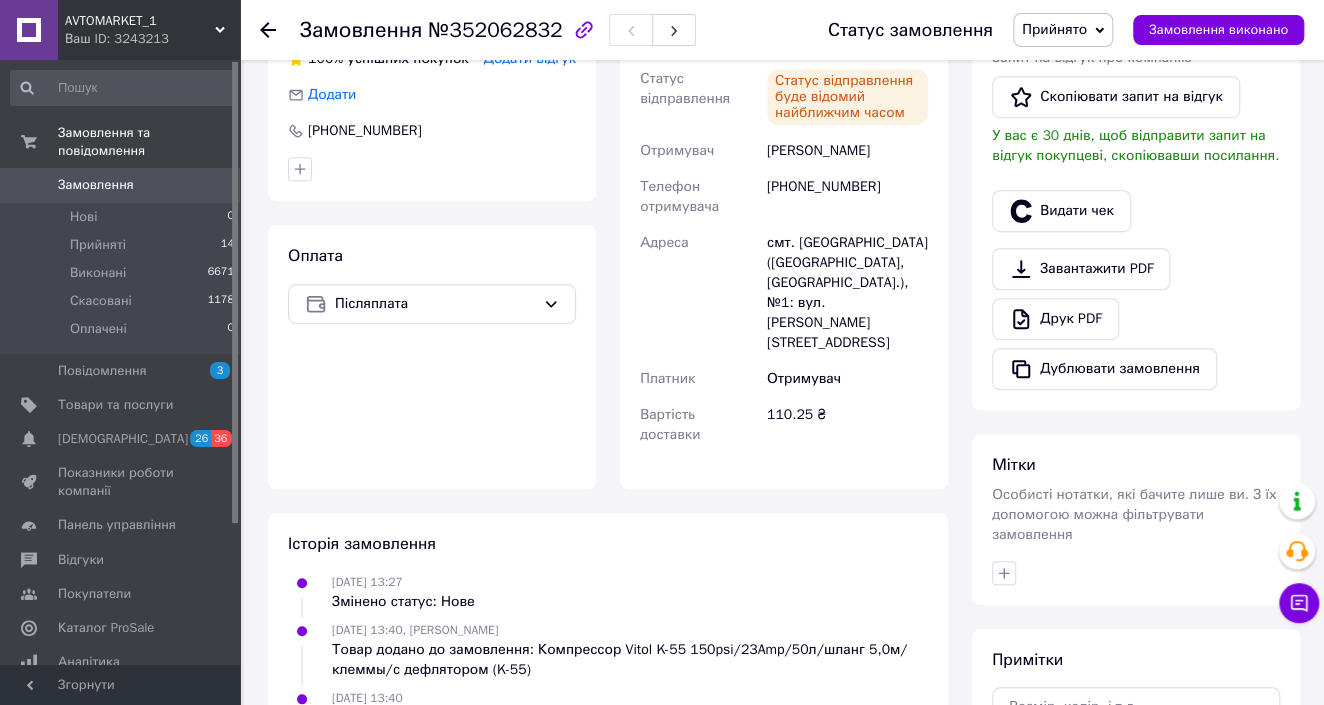 click on "Замовлення" at bounding box center (96, 185) 